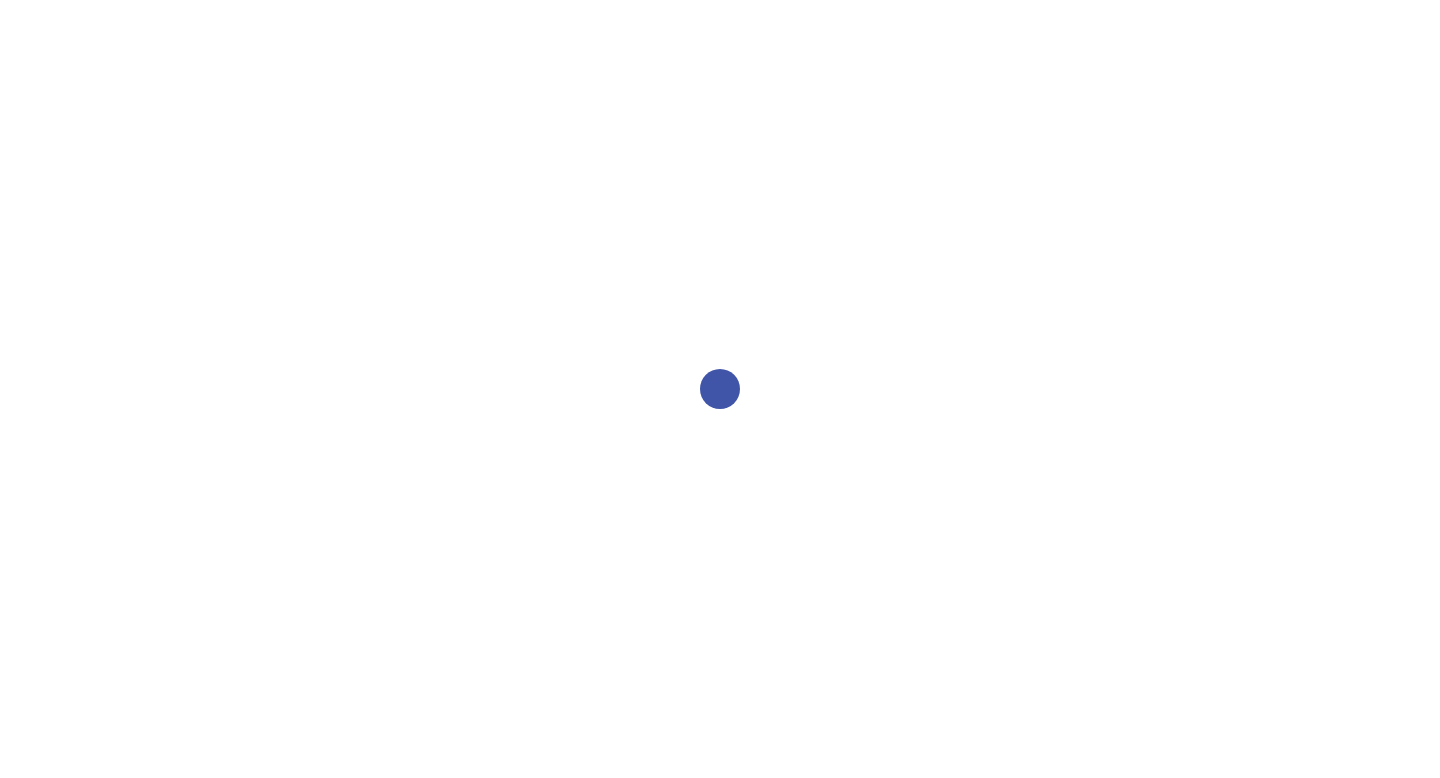 scroll, scrollTop: 0, scrollLeft: 0, axis: both 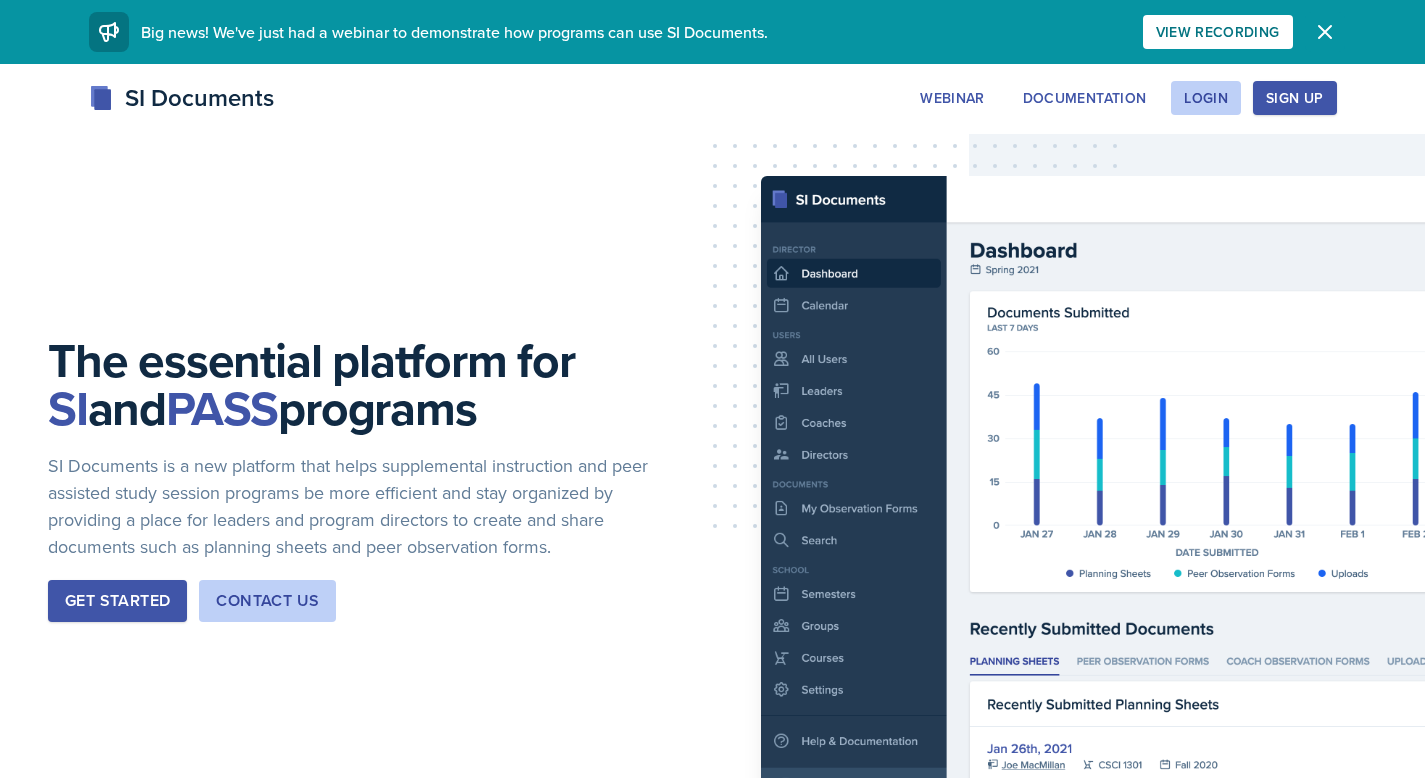 click at bounding box center [1325, 32] 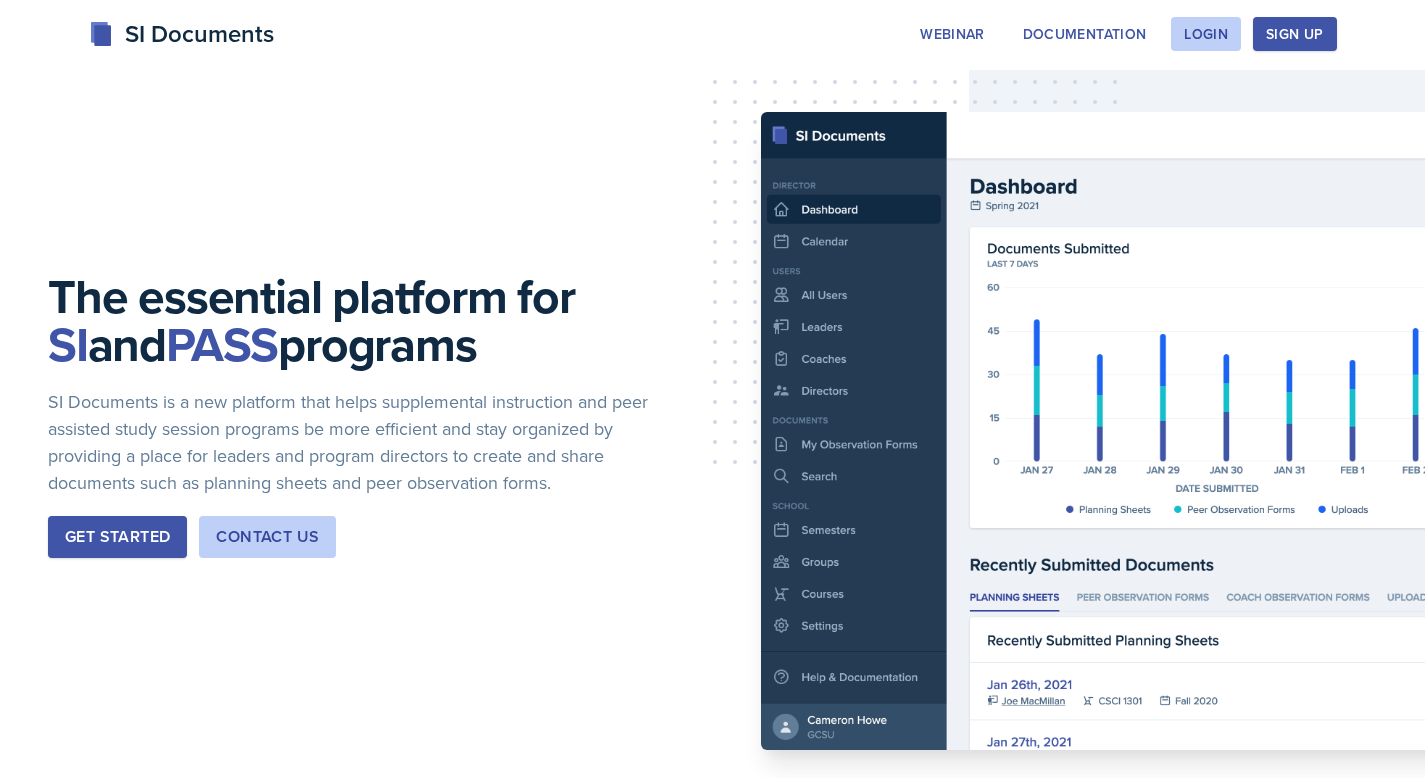 click on "SI Documents
Webinar             Documentation             Login             Sign Up          Sign Up Login Documentation Webinar" at bounding box center (712, 56) 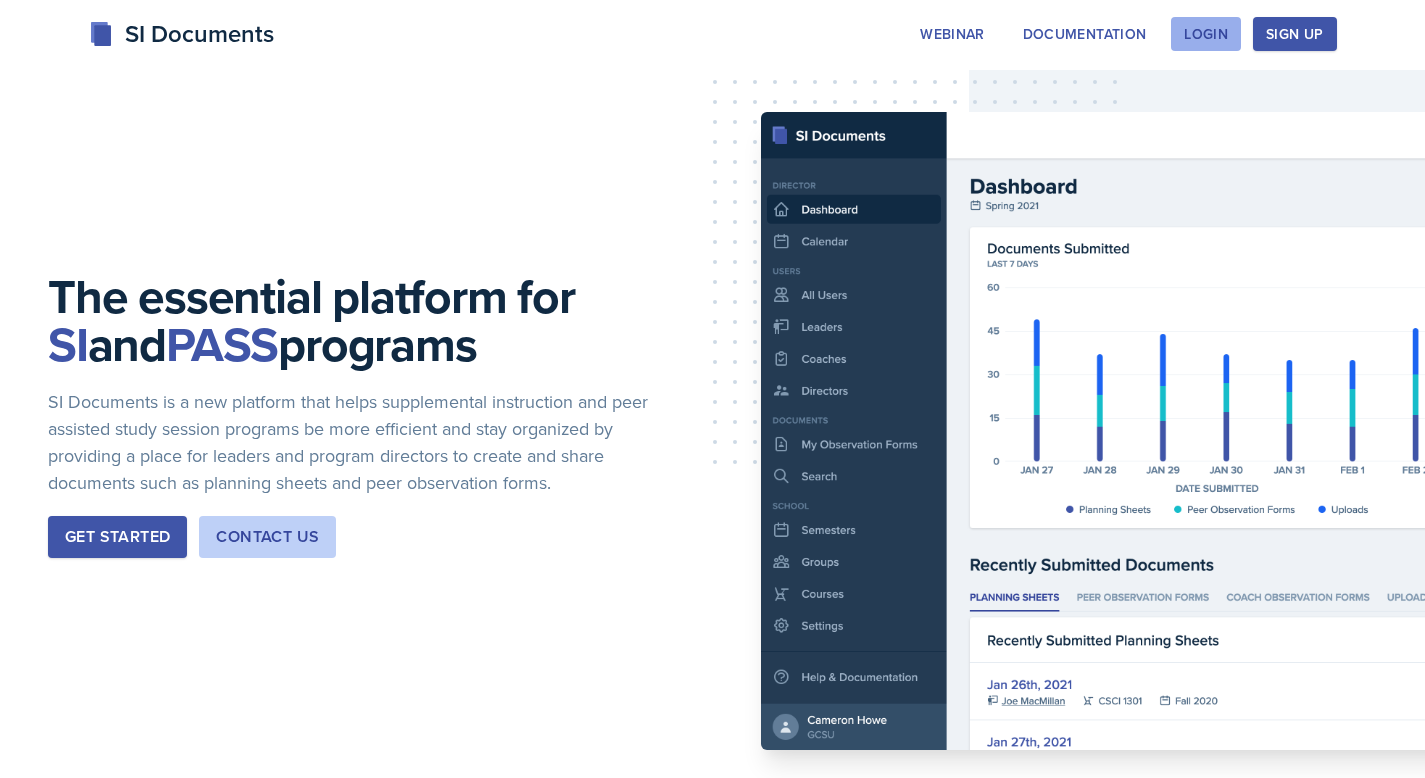click on "Login" at bounding box center [1206, 34] 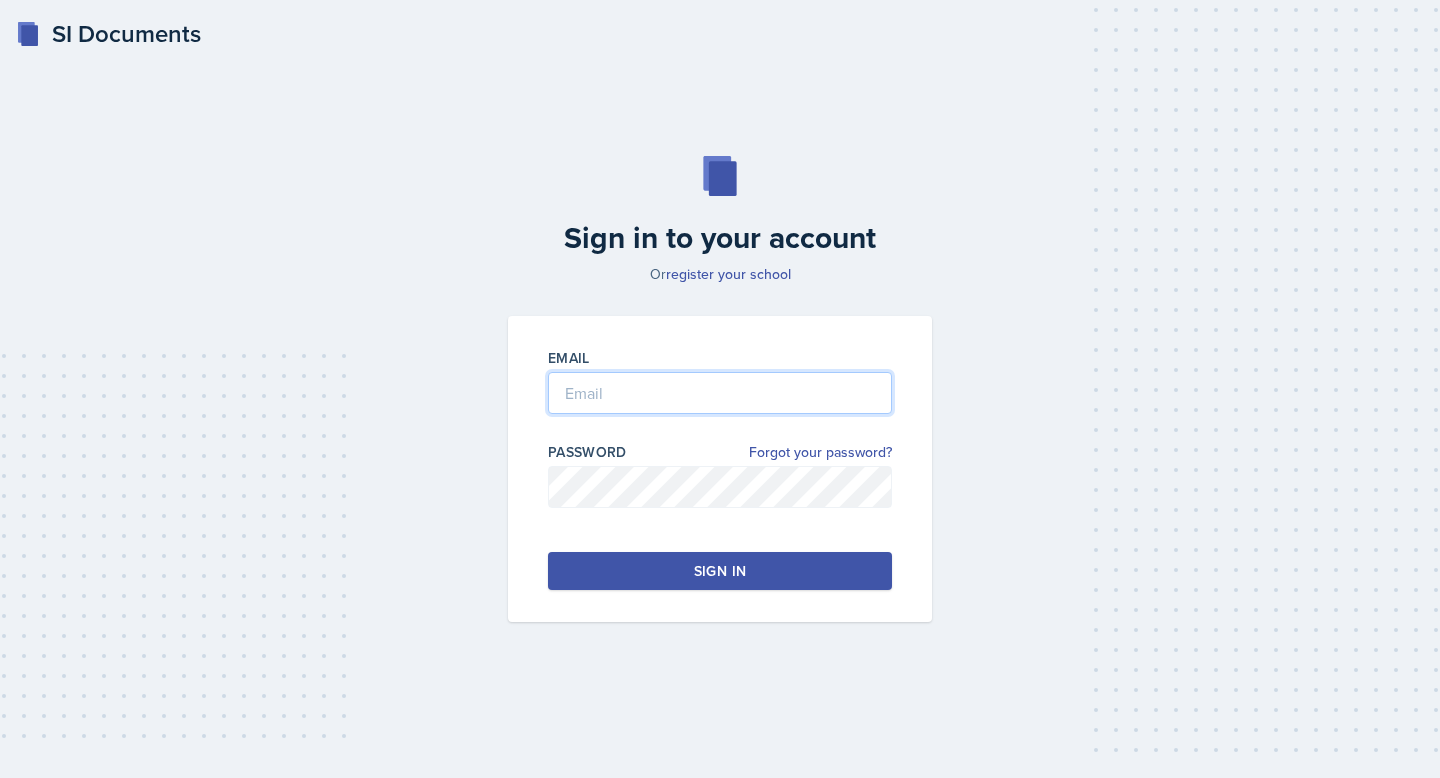type on "[EMAIL]" 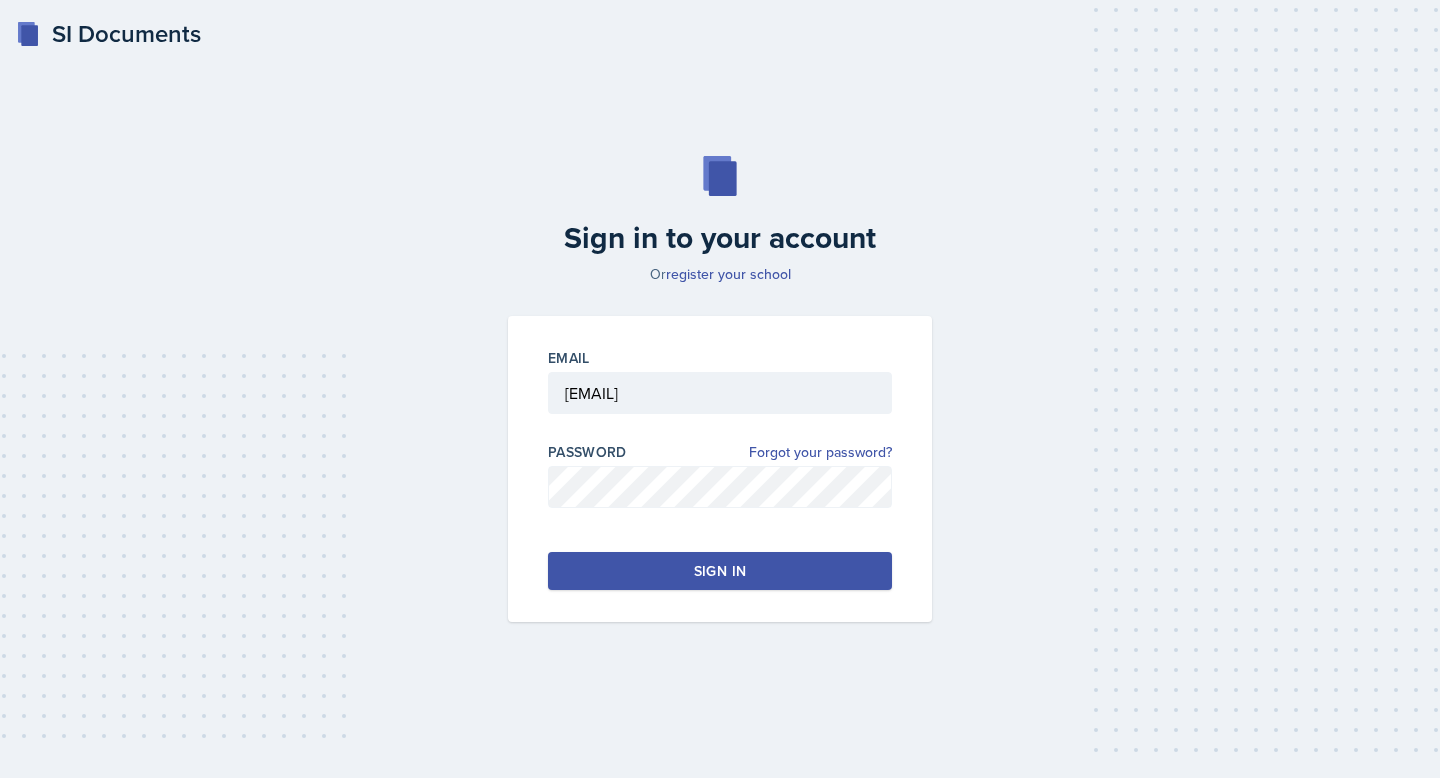 click on "Sign in" at bounding box center [720, 571] 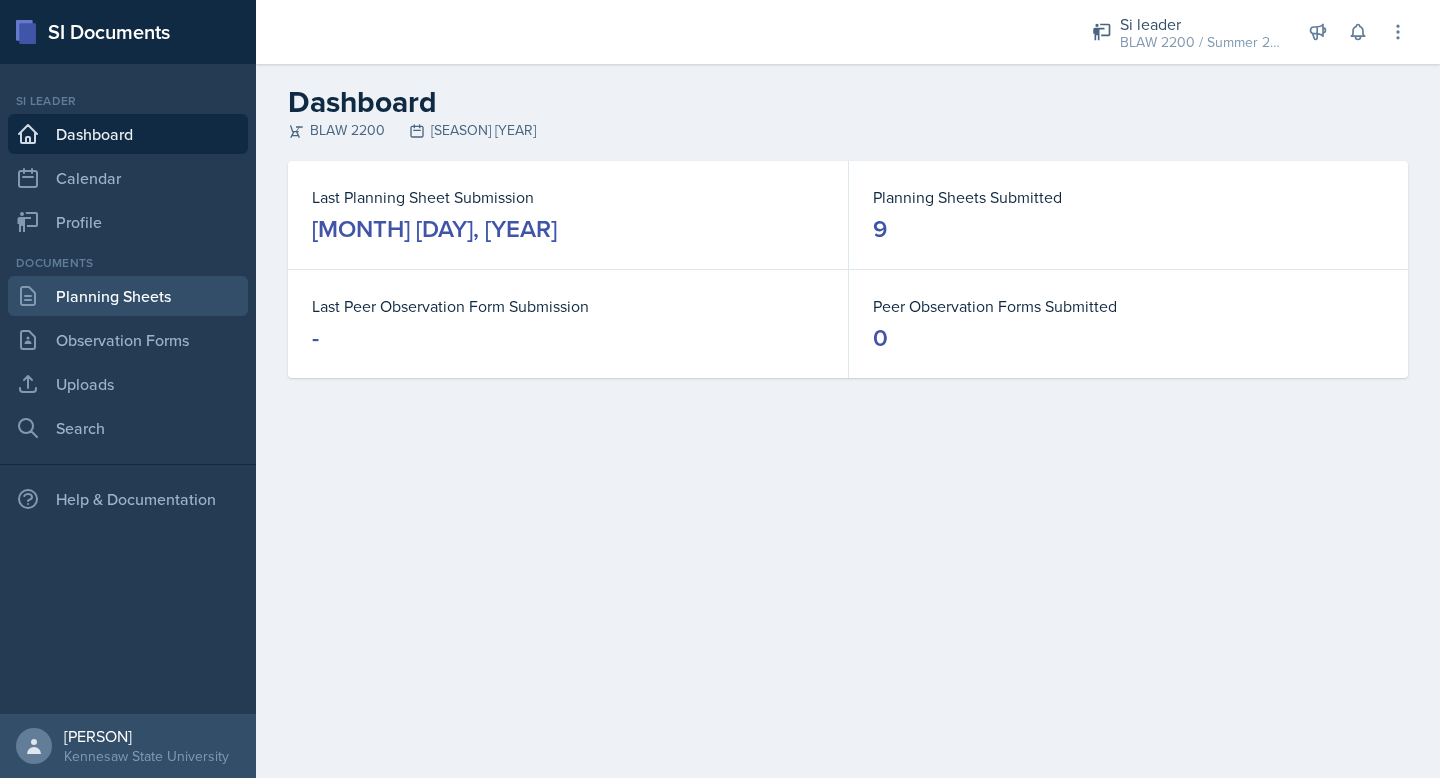 click on "Planning Sheets" at bounding box center (128, 296) 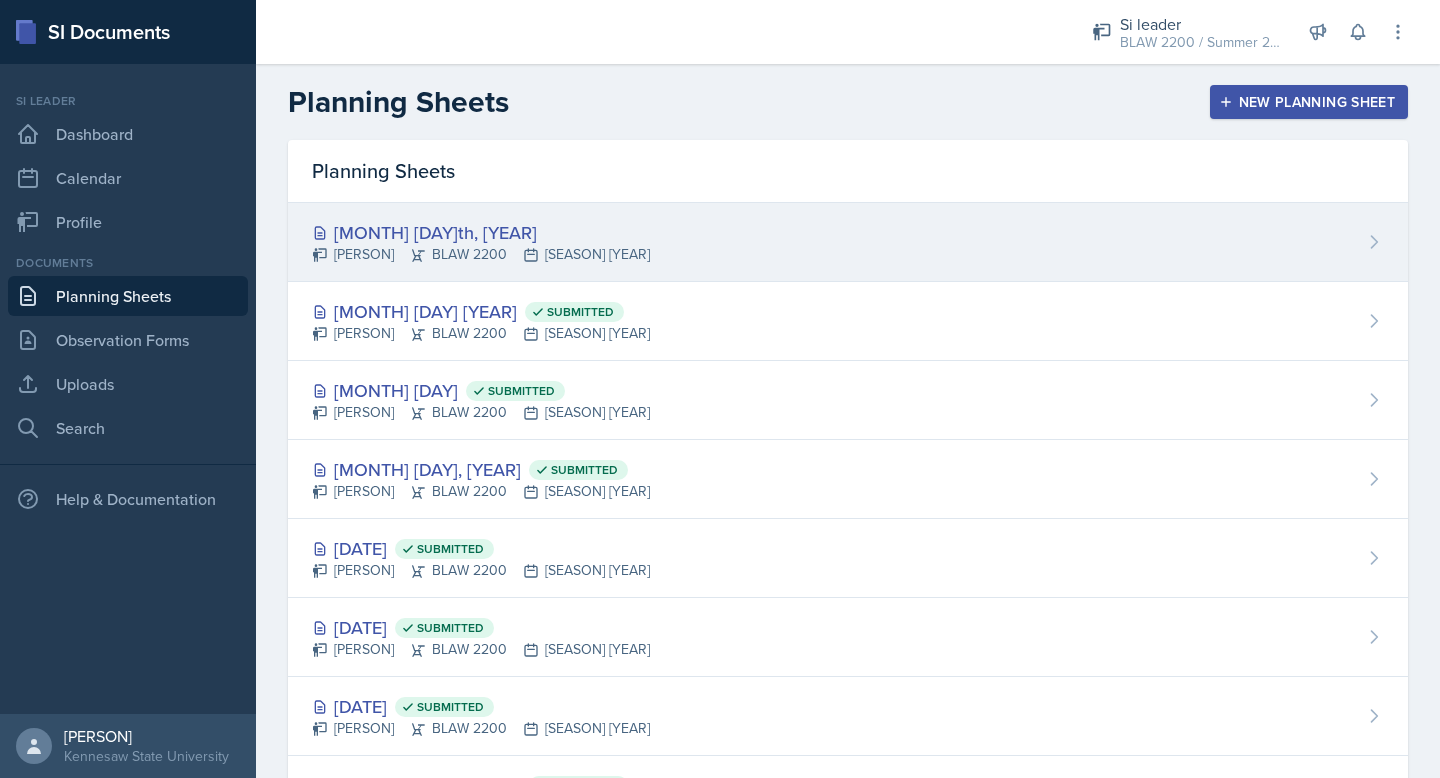 click on "[MONTH] [DAY]th, [YEAR]" at bounding box center (481, 232) 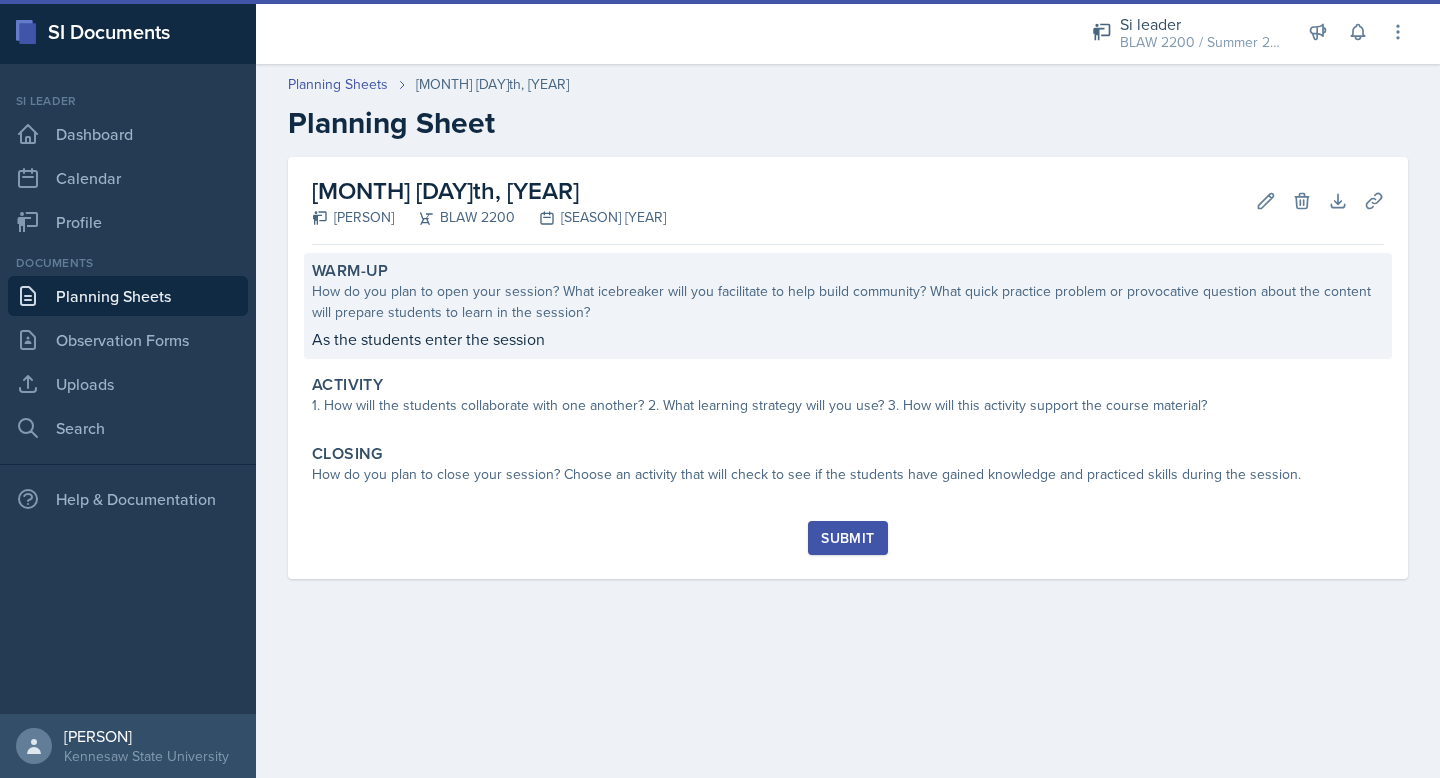 click on "How do you plan to open your session? What icebreaker will you facilitate to help build community? What quick practice problem or provocative question about the content will prepare students to learn in the session?" at bounding box center (848, 302) 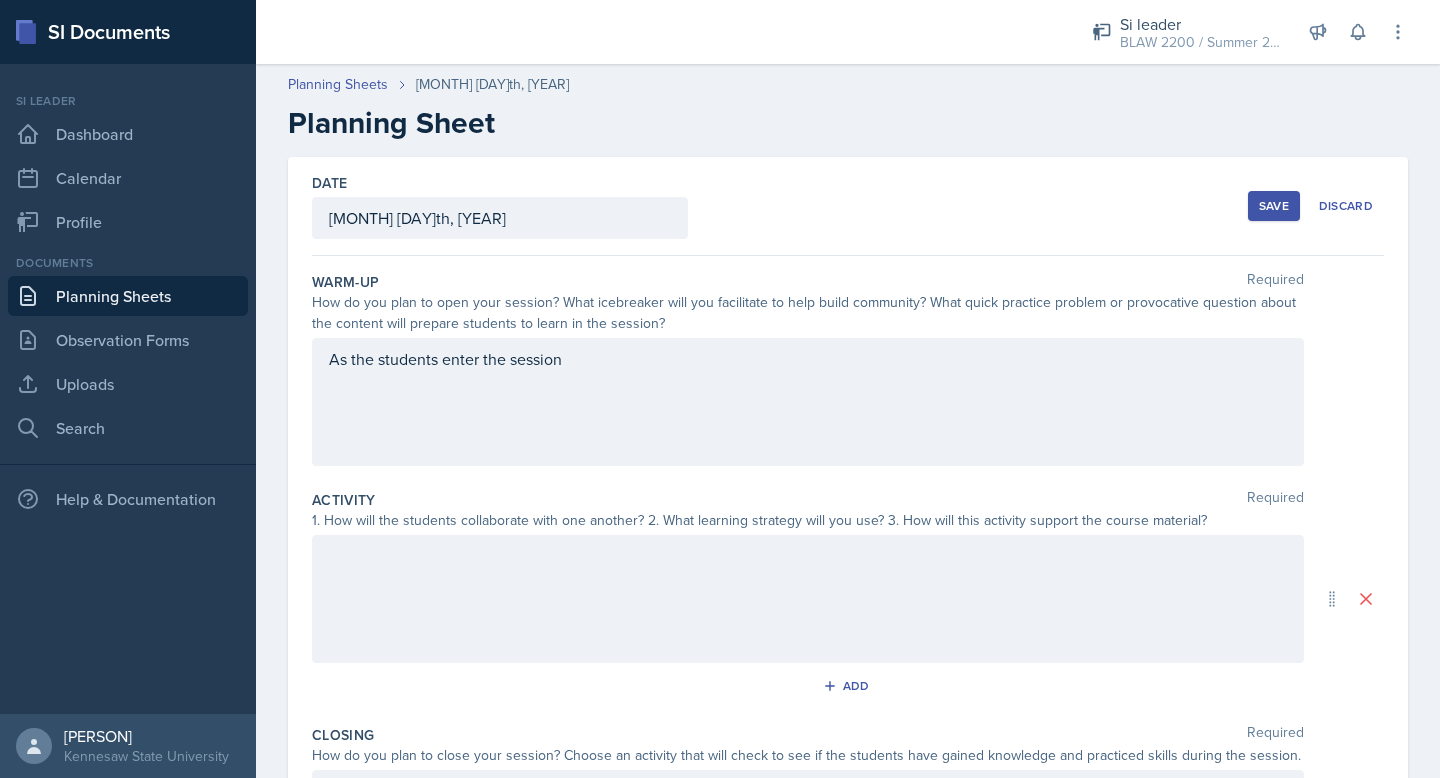 click on "As the students enter the session" at bounding box center [808, 402] 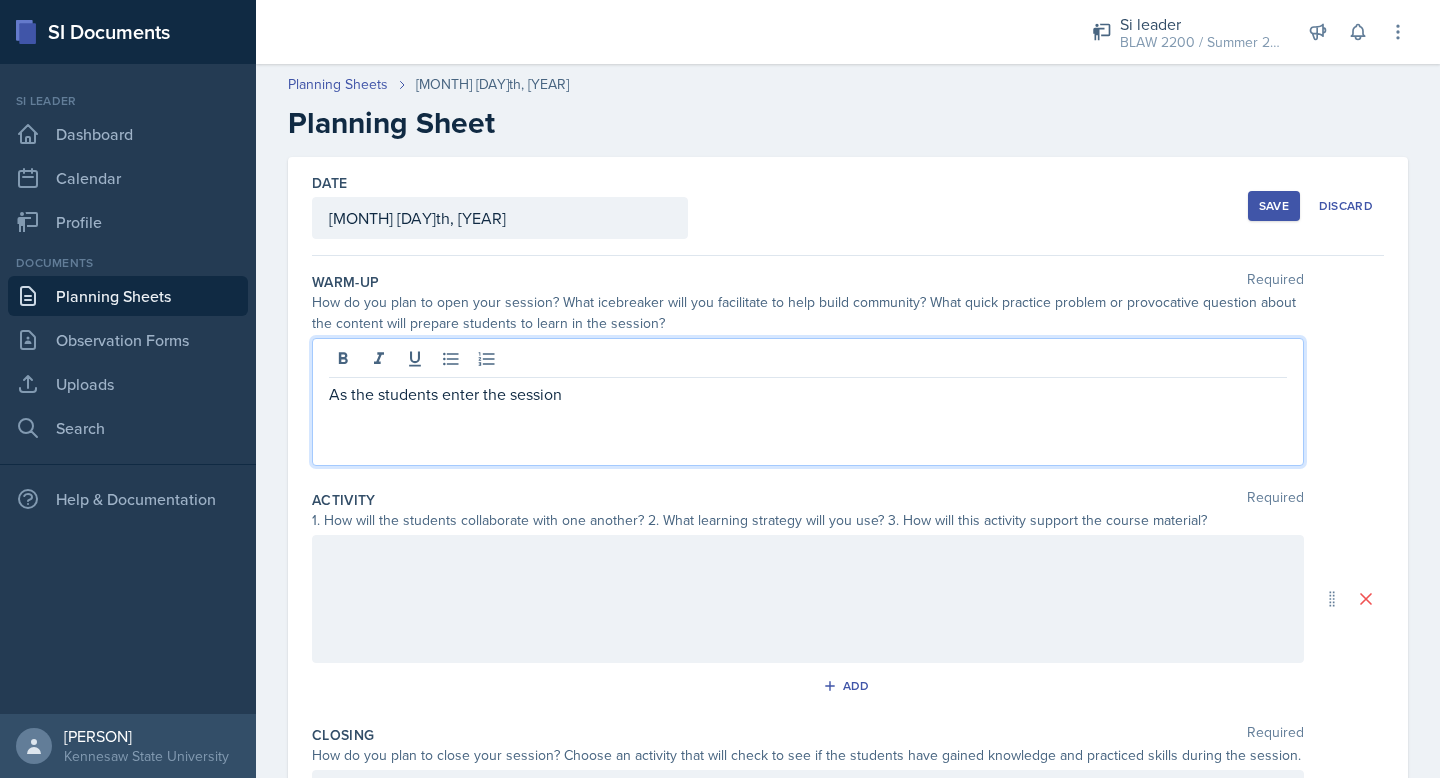 click on "As the students enter the session" at bounding box center (808, 394) 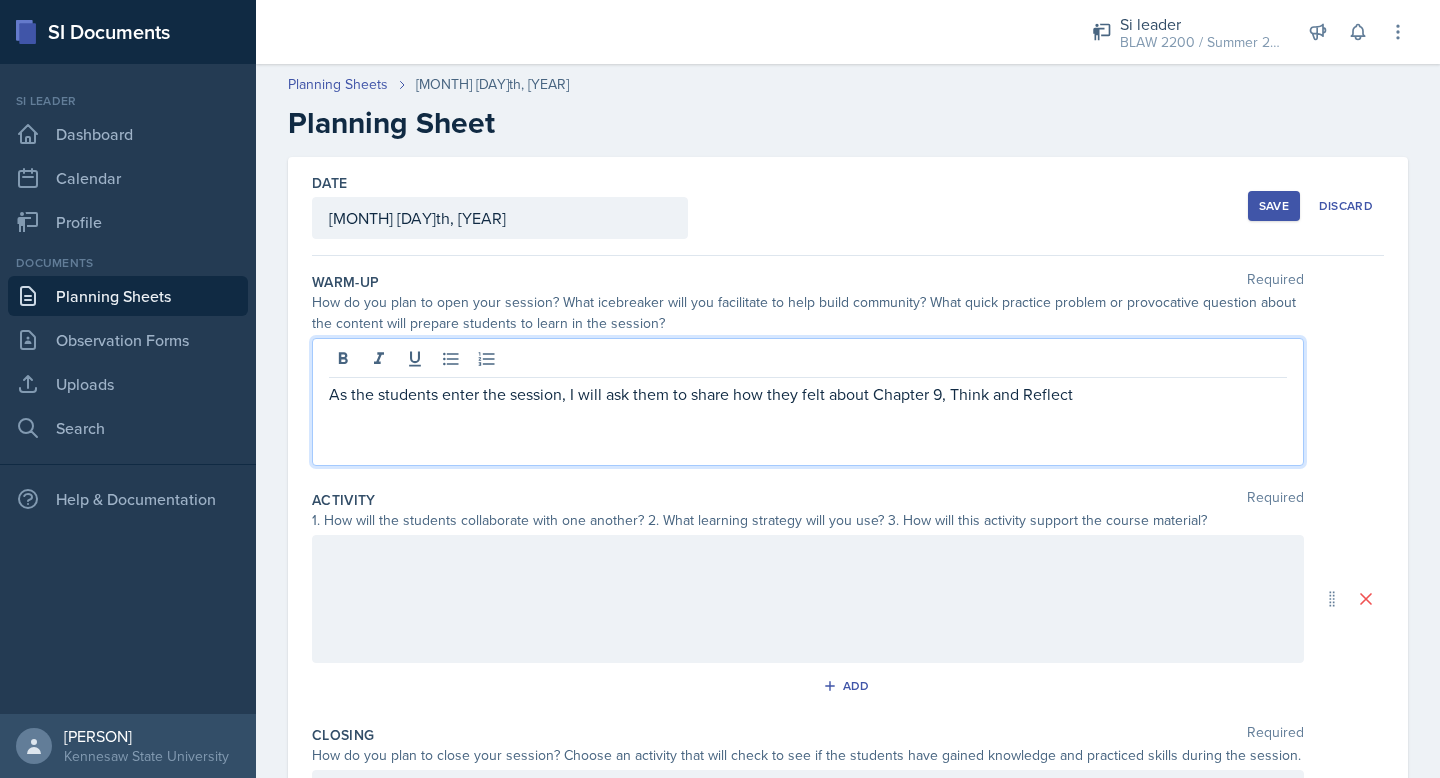 click on "As the students enter the session, I will ask them to share how they felt about Chapter 9, Think and Reflect" at bounding box center (808, 394) 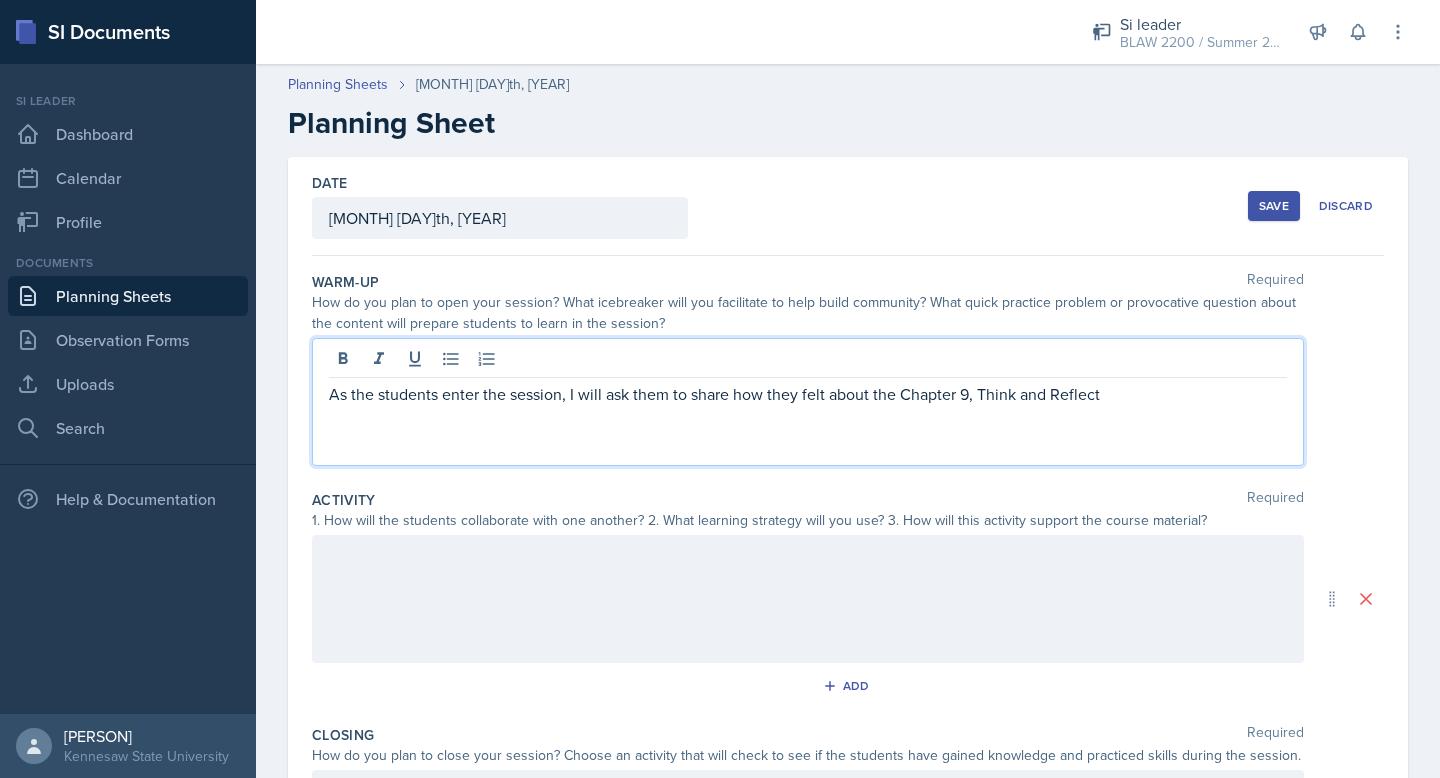 drag, startPoint x: 976, startPoint y: 400, endPoint x: 1026, endPoint y: 433, distance: 59.908264 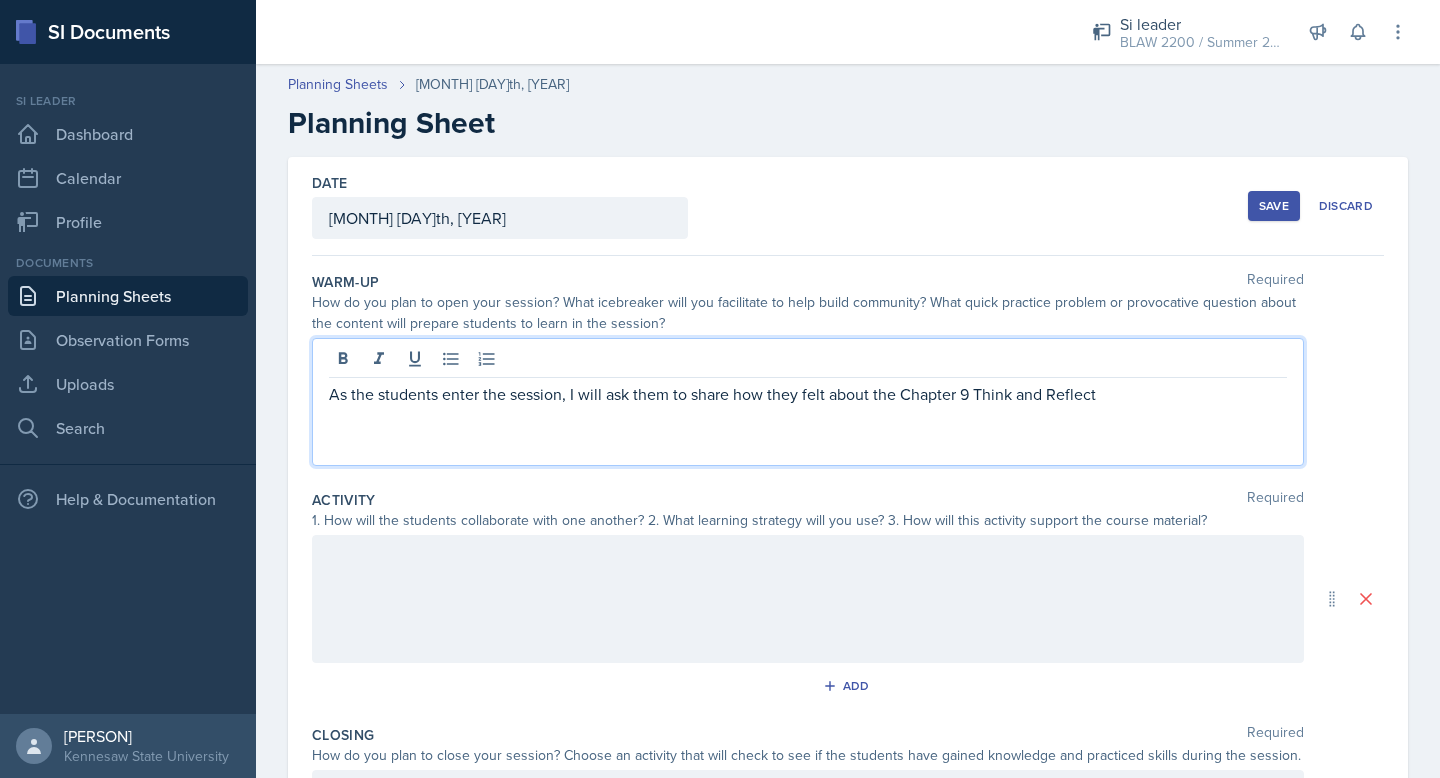 click on "As the students enter the session, I will ask them to share how they felt about the Chapter 9 Think and Reflect" at bounding box center [808, 394] 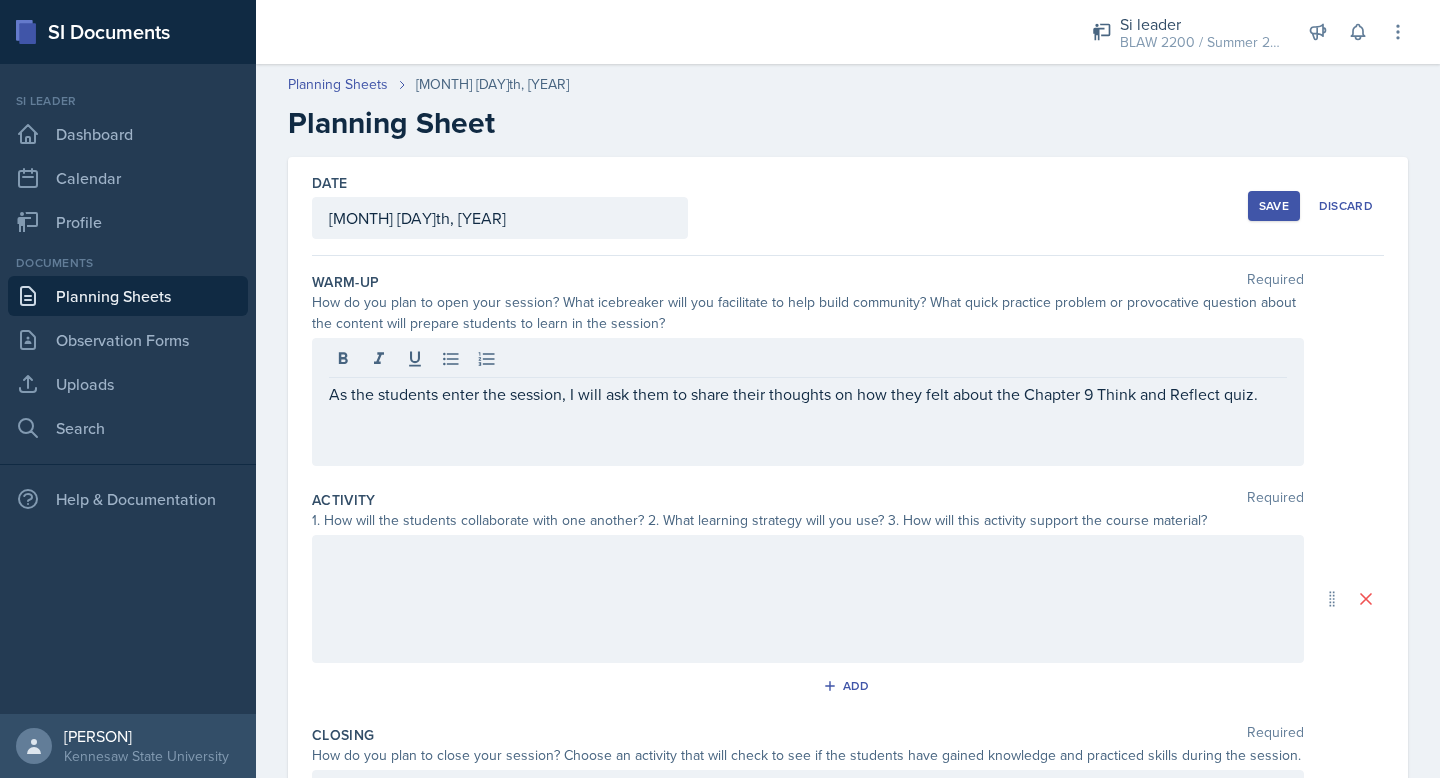 click on "As the students enter the session, I will ask them to share their thoughts on how they felt about the Chapter 9 Think and Reflect quiz." at bounding box center (808, 402) 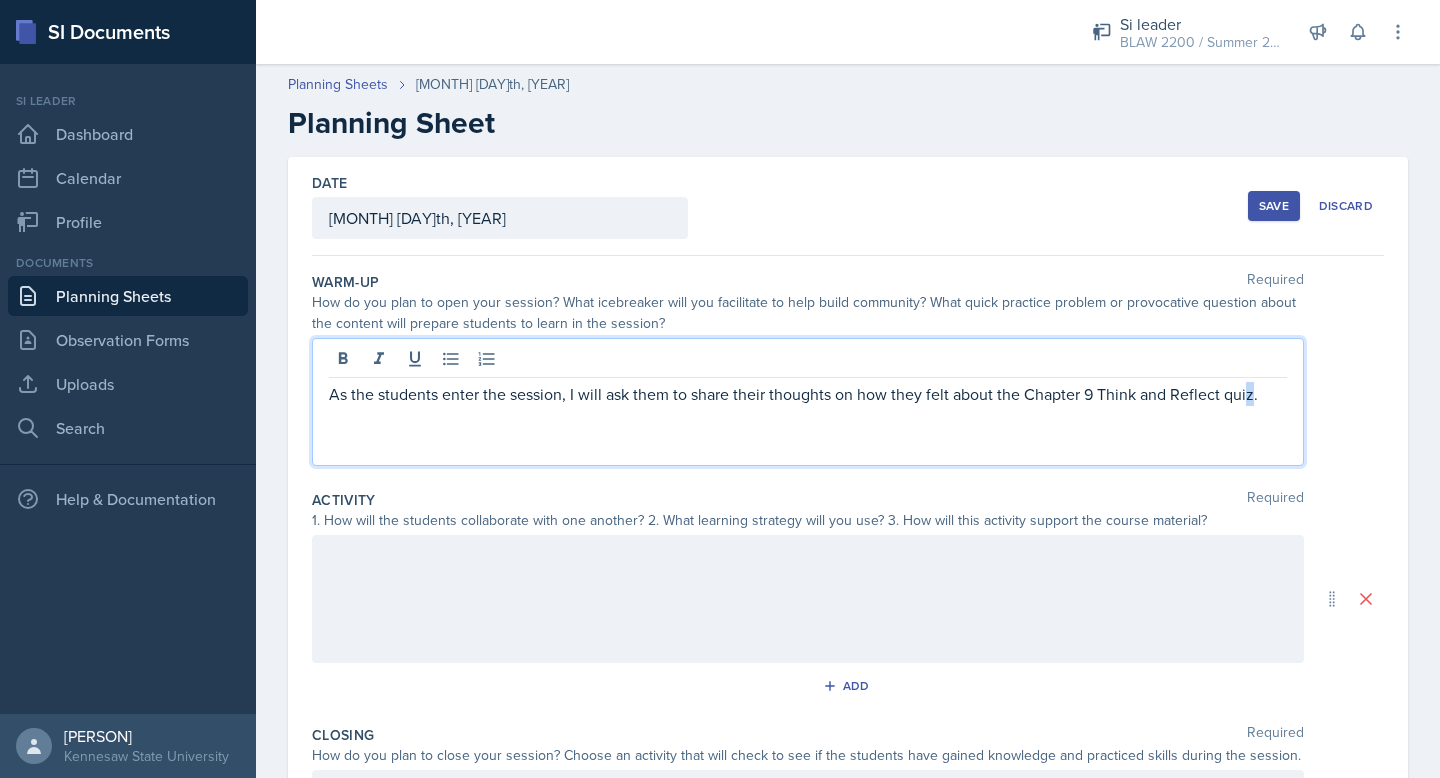 click on "As the students enter the session, I will ask them to share their thoughts on how they felt about the Chapter 9 Think and Reflect quiz." at bounding box center [808, 394] 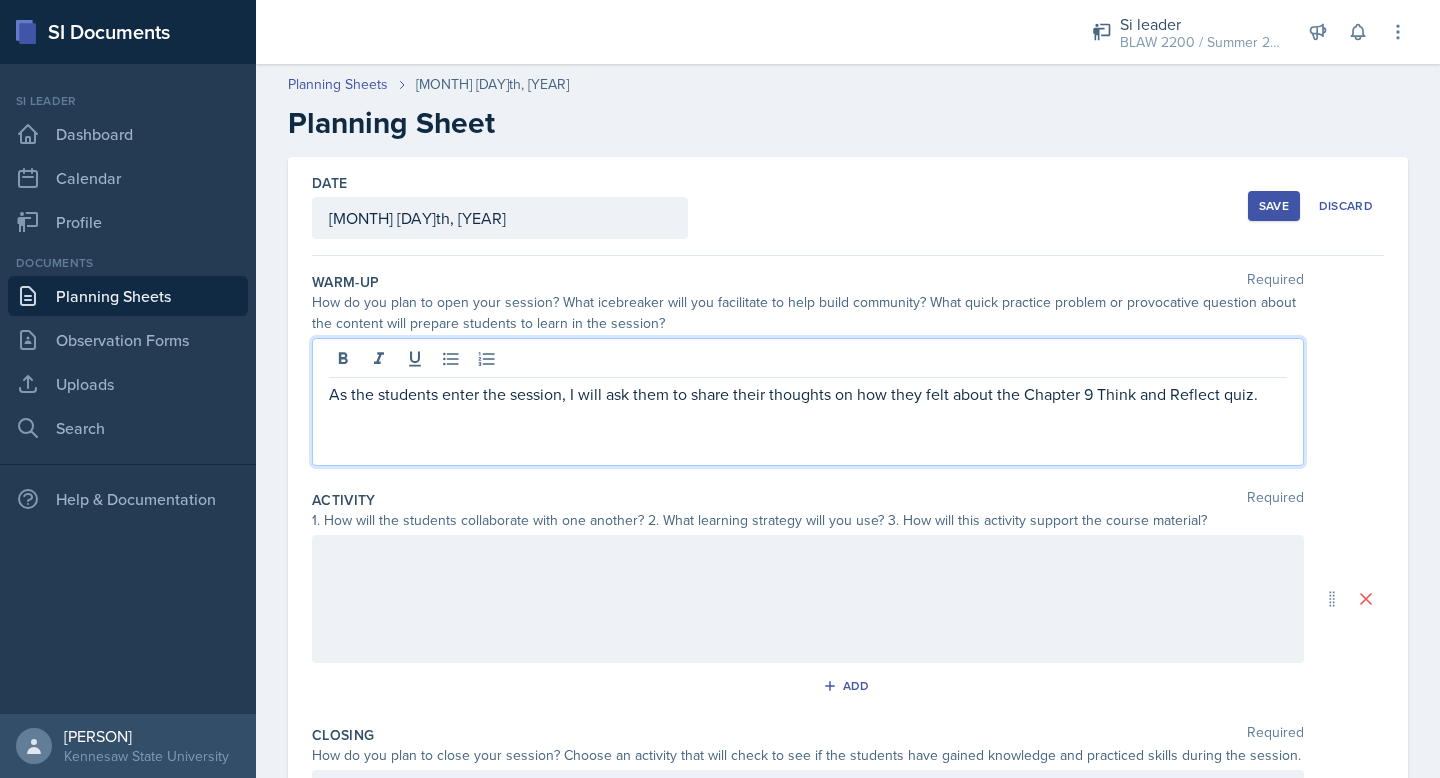 click on "As the students enter the session, I will ask them to share their thoughts on how they felt about the Chapter 9 Think and Reflect quiz." at bounding box center (808, 394) 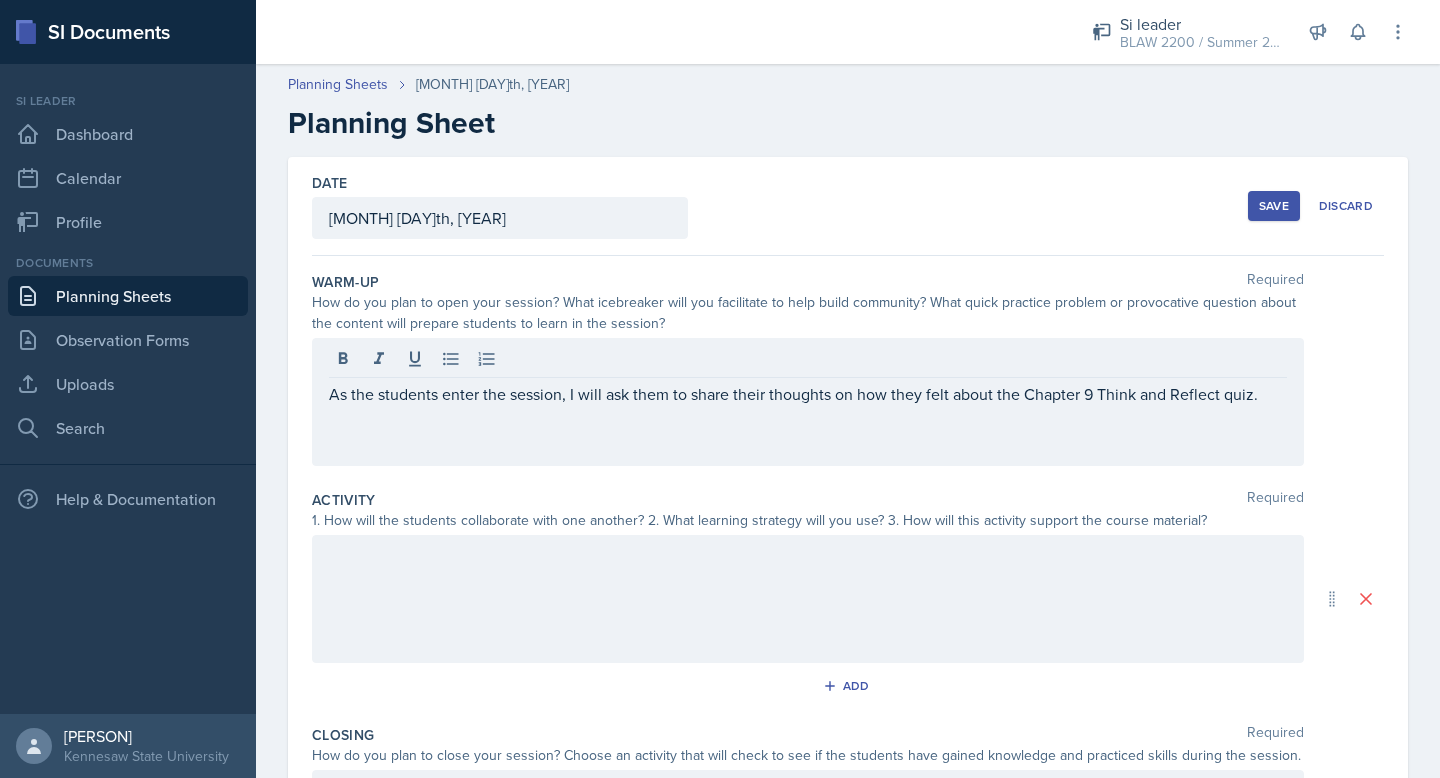 click on "As the students enter the session, I will ask them to share their thoughts on how they felt about the Chapter 9 Think and Reflect quiz." at bounding box center (808, 402) 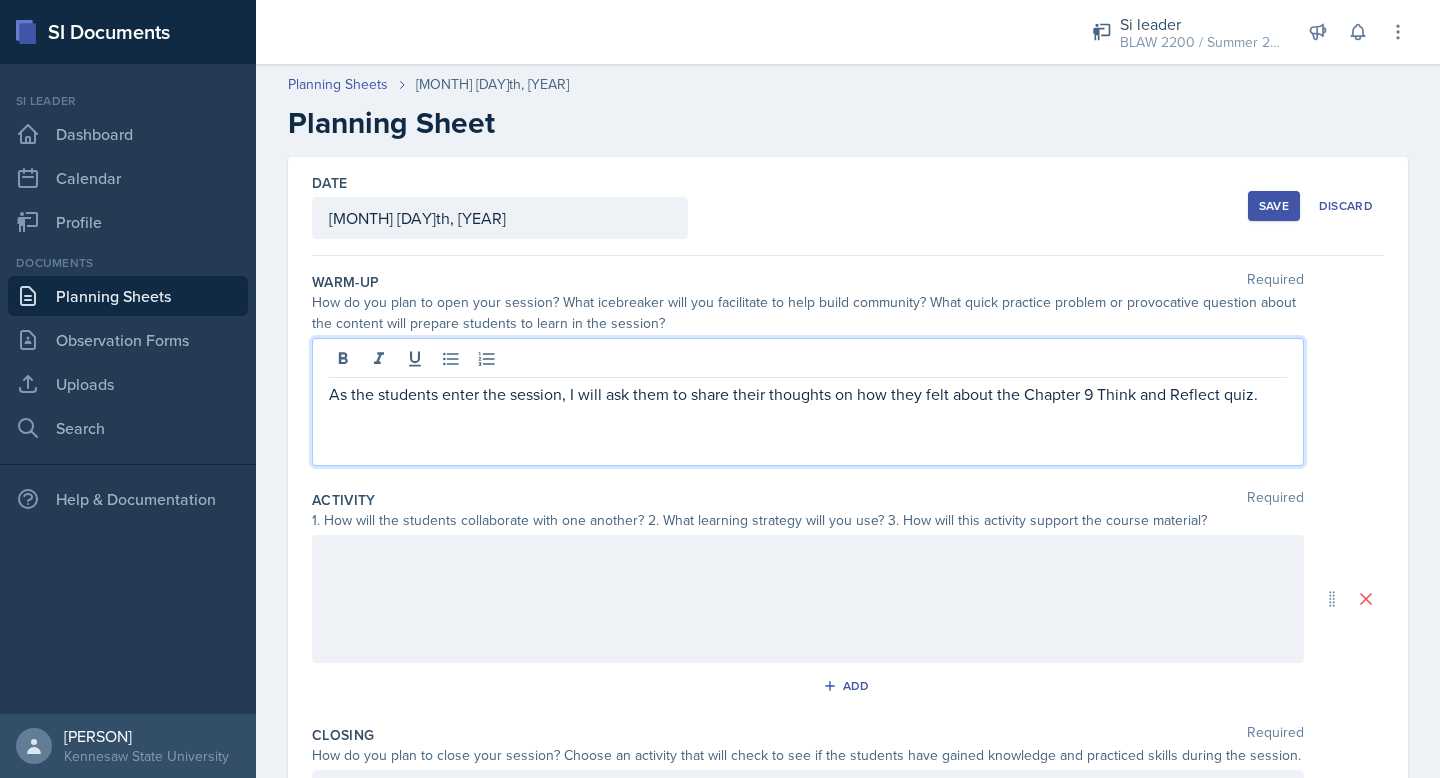 click on "As the students enter the session, I will ask them to share their thoughts on how they felt about the Chapter 9 Think and Reflect quiz." at bounding box center (808, 394) 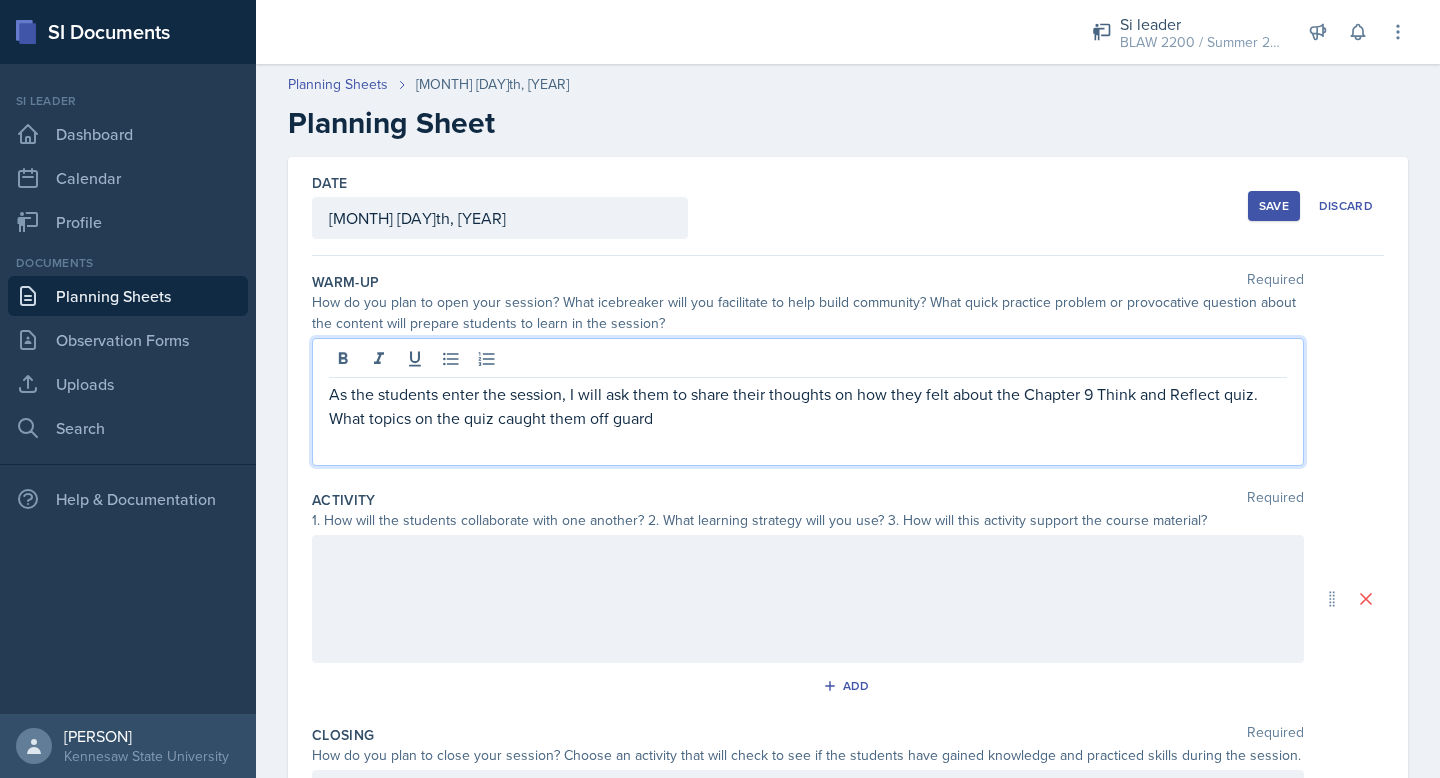 click on "As the students enter the session, I will ask them to share their thoughts on how they felt about the Chapter 9 Think and Reflect quiz. What topics on the quiz caught them off guard" at bounding box center (808, 406) 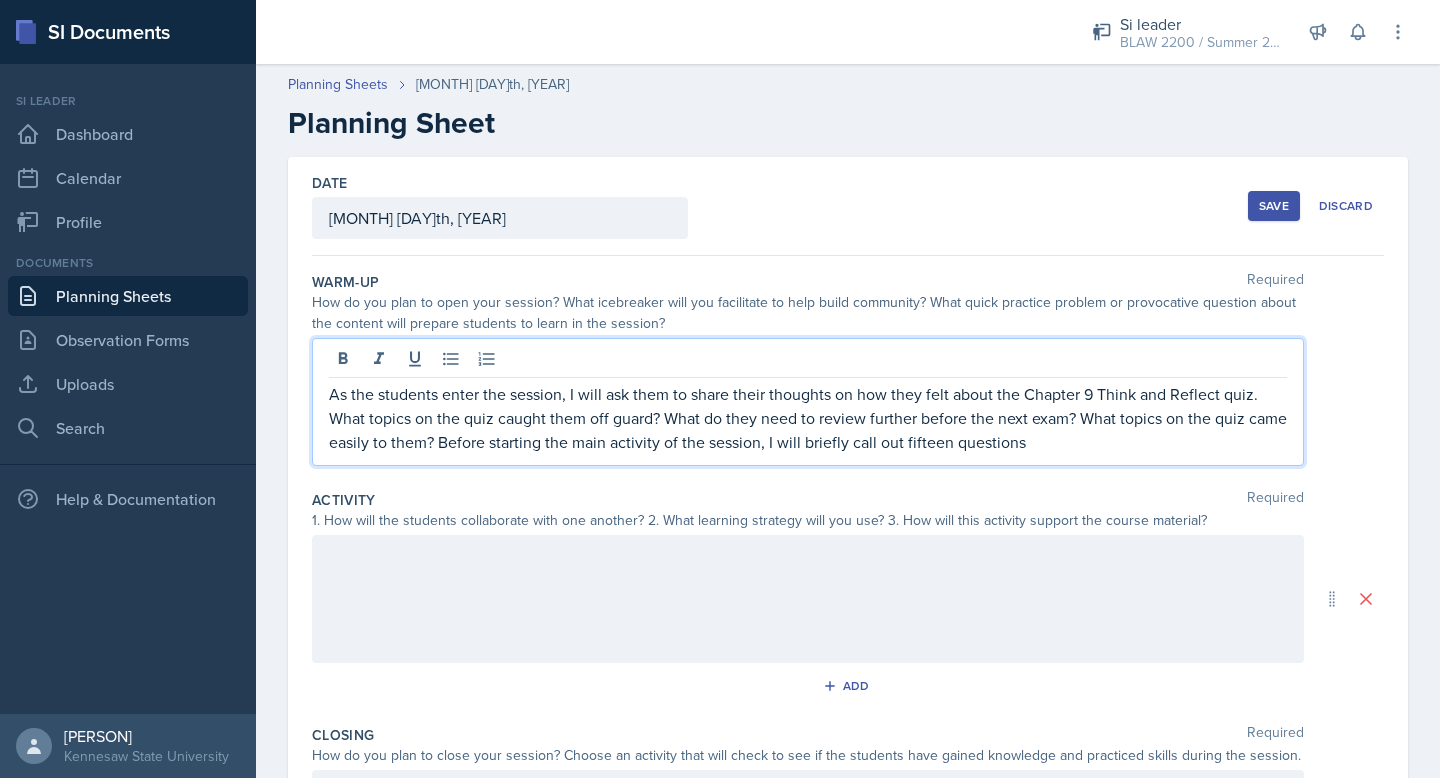 click on "As the students enter the session, I will ask them to share their thoughts on how they felt about the Chapter 9 Think and Reflect quiz. What topics on the quiz caught them off guard? What do they need to review further before the next exam? What topics on the quiz came easily to them? Before starting the main activity of the session, I will briefly call out fifteen questions" at bounding box center [808, 402] 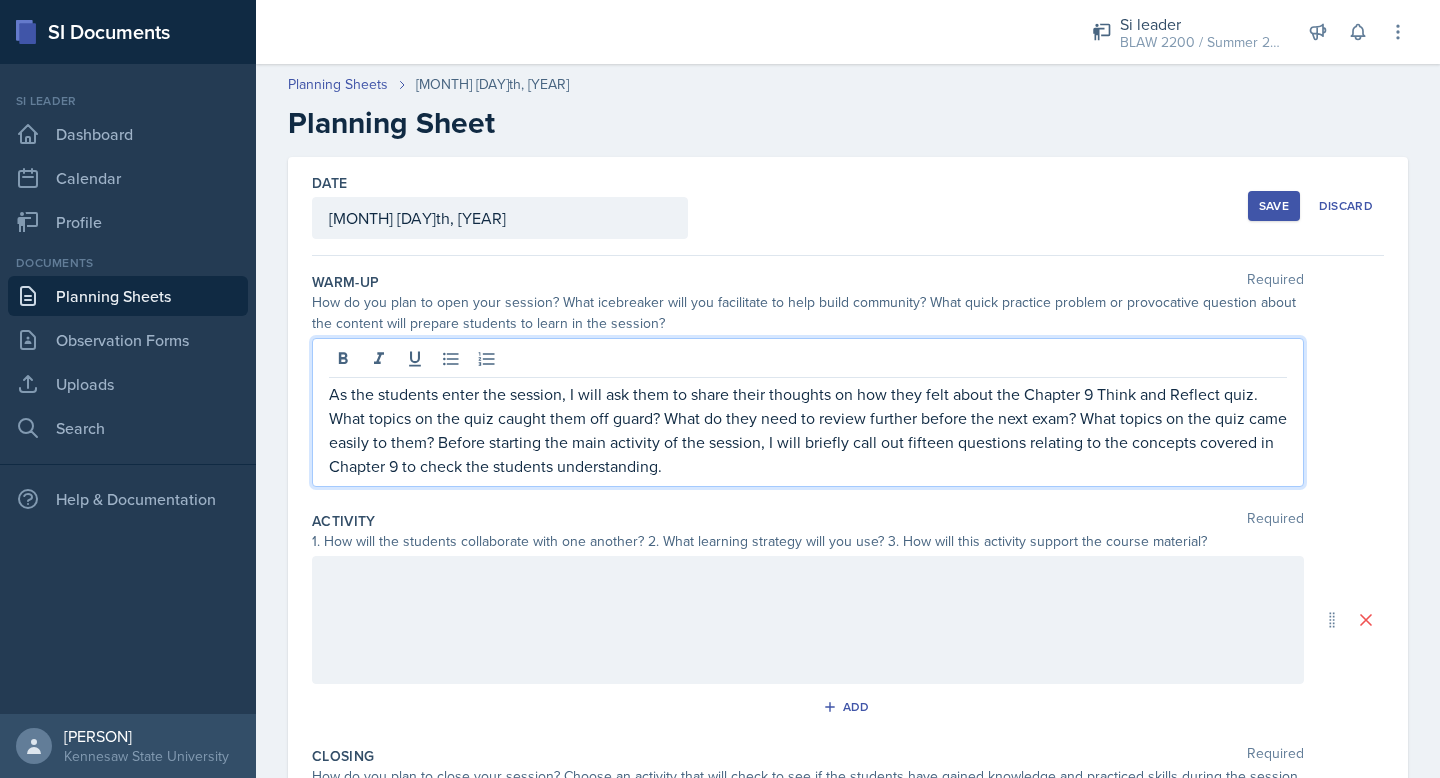 click on "Warm-Up   Required   How do you plan to open your session? What icebreaker will you facilitate to help build community? What quick practice problem or provocative question about the content will prepare students to learn in the session?          As the students enter the session, I will ask them to share their thoughts on how they felt about the Chapter 9 Think and Reflect quiz. What topics on the quiz caught them off guard? What do they need to review further before the next exam? What topics on the quiz came easily to them? Before starting the main activity of the session, I will briefly call out fifteen questions relating to the concepts covered in Chapter 9 to check the students understanding." at bounding box center (848, 383) 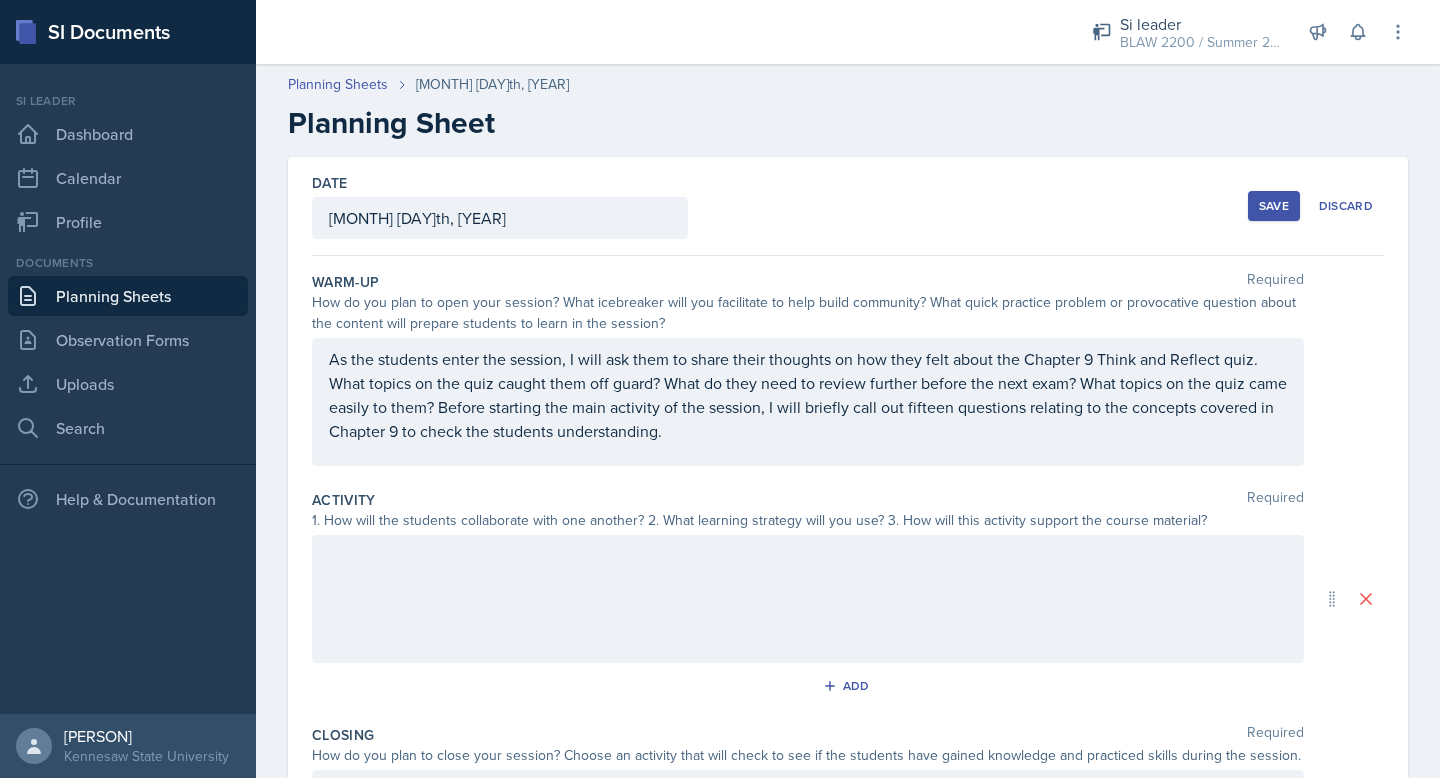 click on "As the students enter the session, I will ask them to share their thoughts on how they felt about the Chapter 9 Think and Reflect quiz. What topics on the quiz caught them off guard? What do they need to review further before the next exam? What topics on the quiz came easily to them? Before starting the main activity of the session, I will briefly call out fifteen questions relating to the concepts covered in Chapter 9 to check the students understanding." at bounding box center (808, 395) 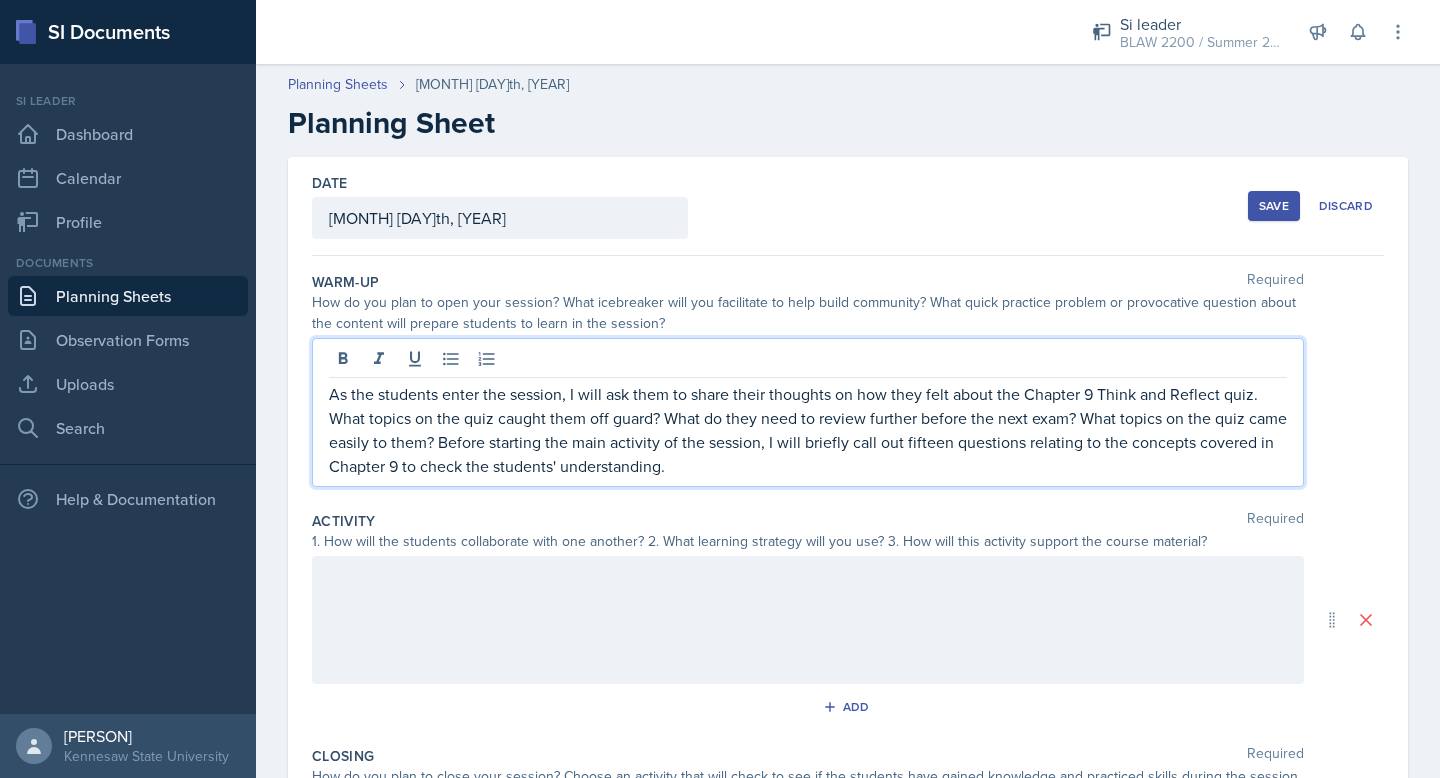 click on "As the students enter the session, I will ask them to share their thoughts on how they felt about the Chapter 9 Think and Reflect quiz. What topics on the quiz caught them off guard? What do they need to review further before the next exam? What topics on the quiz came easily to them? Before starting the main activity of the session, I will briefly call out fifteen questions relating to the concepts covered in Chapter 9 to check the students' understanding." at bounding box center [808, 430] 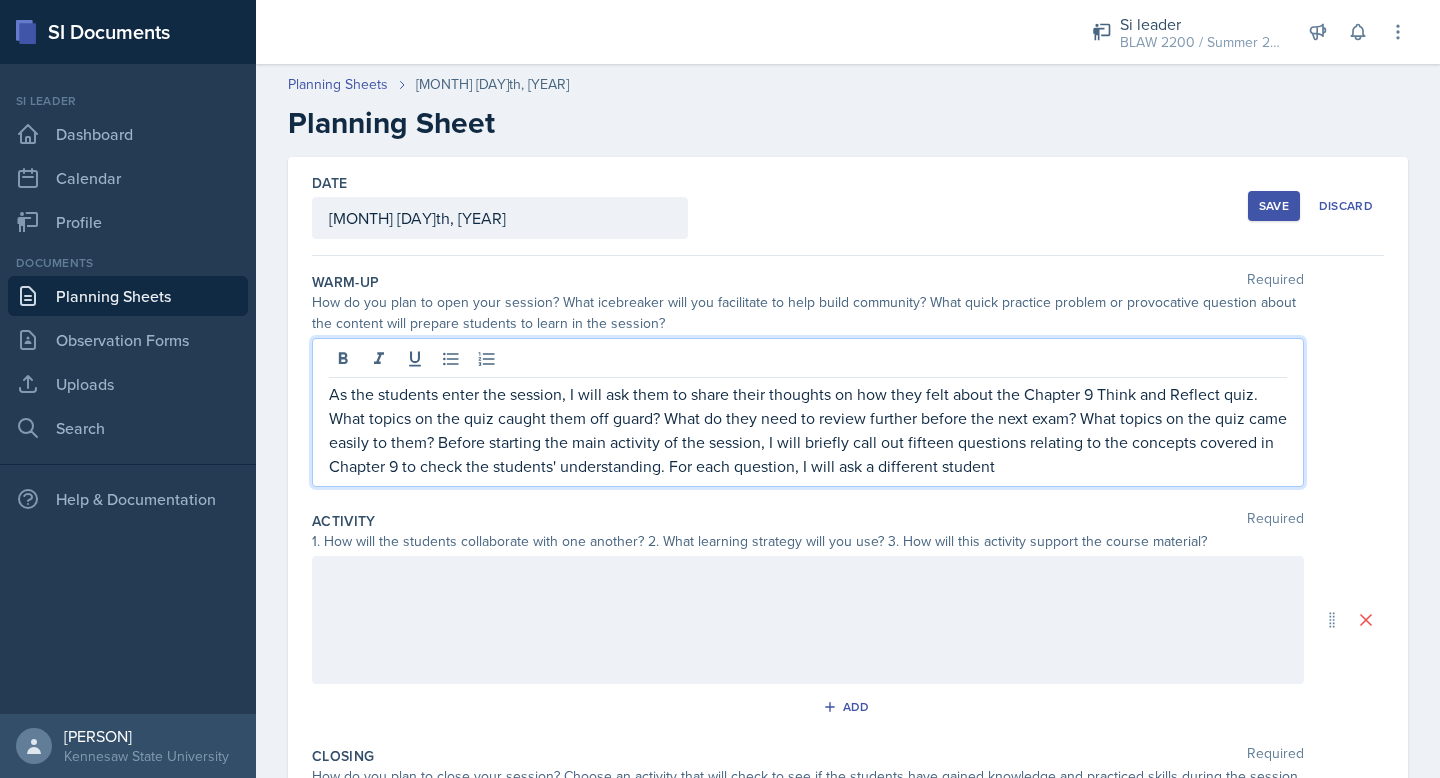 click on "As the students enter the session, I will ask them to share their thoughts on how they felt about the Chapter 9 Think and Reflect quiz. What topics on the quiz caught them off guard? What do they need to review further before the next exam? What topics on the quiz came easily to them? Before starting the main activity of the session, I will briefly call out fifteen questions relating to the concepts covered in Chapter 9 to check the students' understanding. For each question, I will ask a different student" at bounding box center (808, 430) 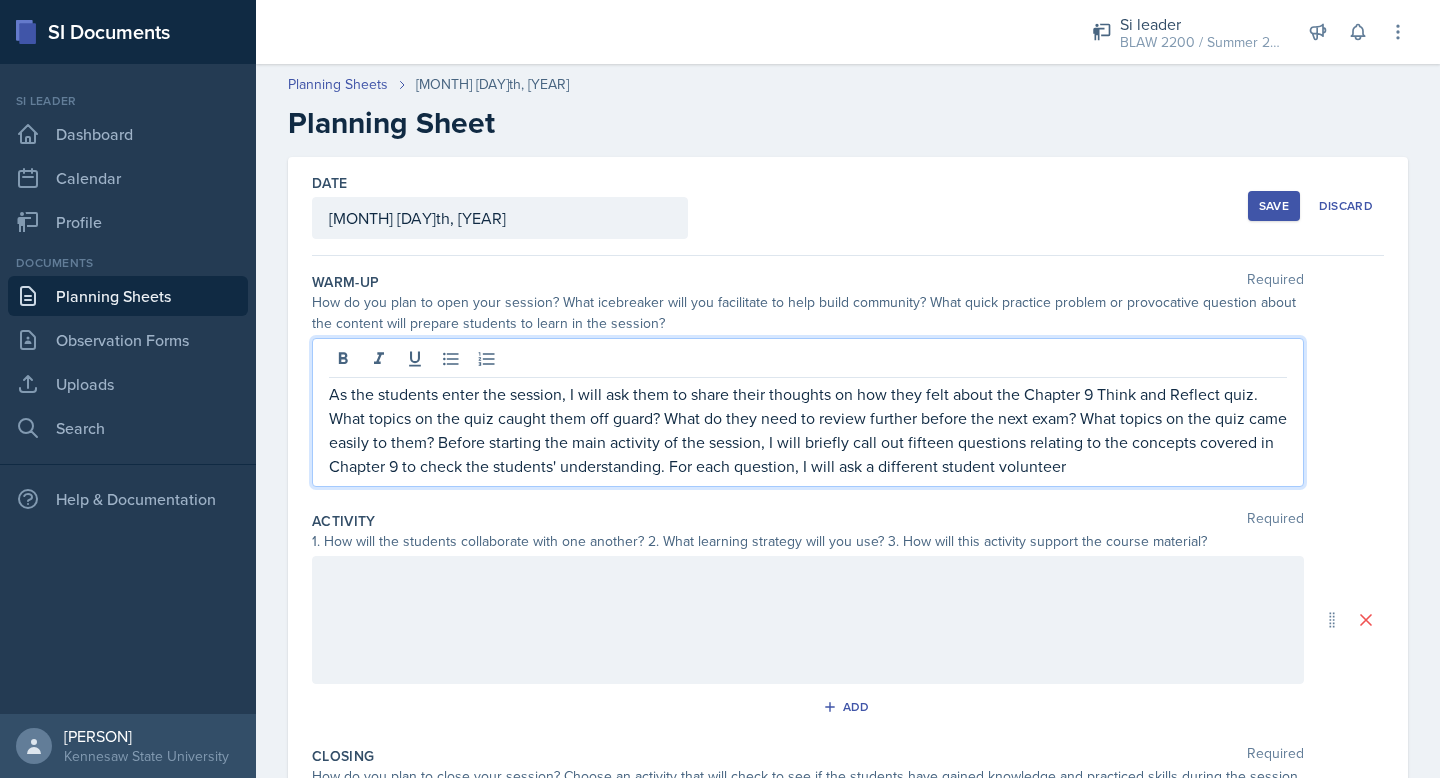 click on "As the students enter the session, I will ask them to share their thoughts on how they felt about the Chapter 9 Think and Reflect quiz. What topics on the quiz caught them off guard? What do they need to review further before the next exam? What topics on the quiz came easily to them? Before starting the main activity of the session, I will briefly call out fifteen questions relating to the concepts covered in Chapter 9 to check the students' understanding. For each question, I will ask a different student volunteer" at bounding box center [808, 430] 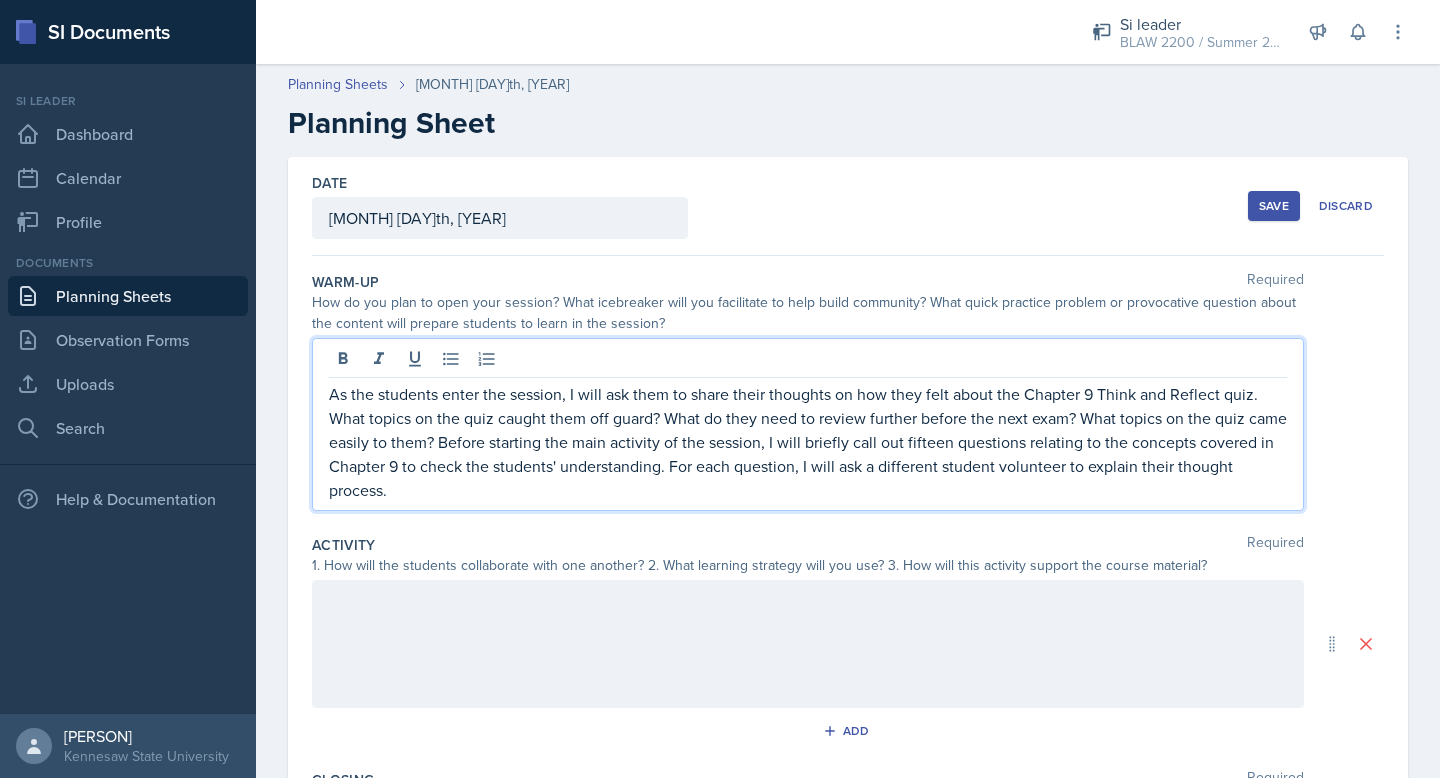 click at bounding box center [808, 644] 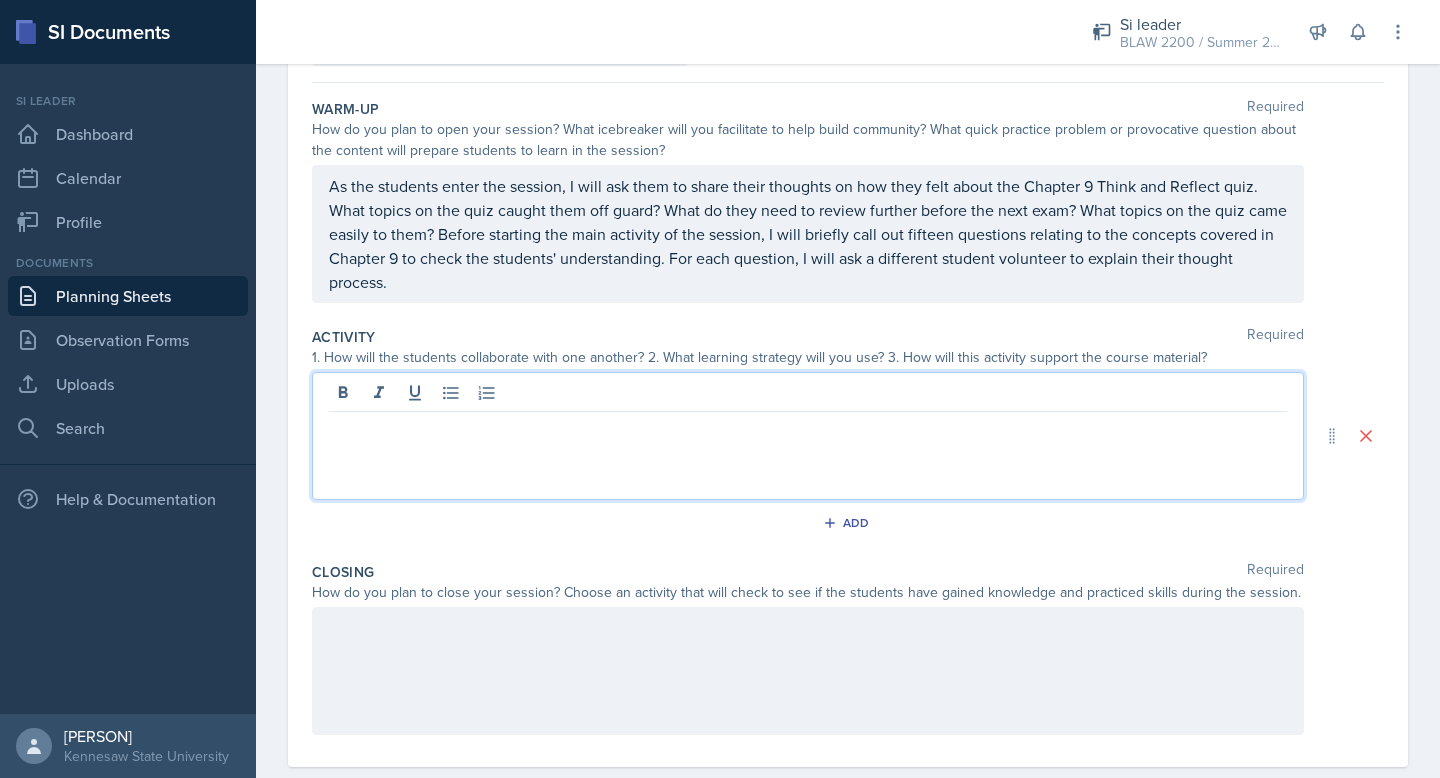 scroll, scrollTop: 210, scrollLeft: 0, axis: vertical 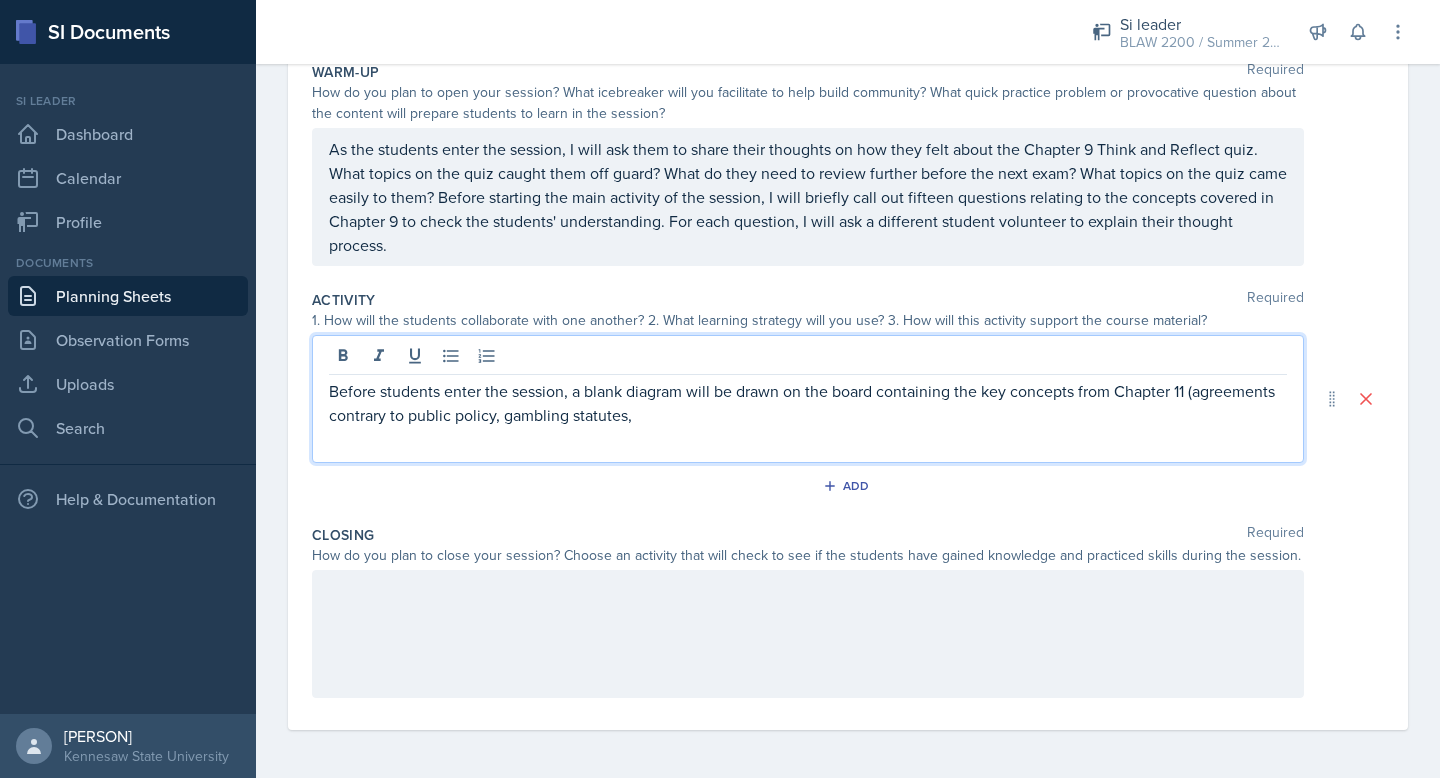 click on "Before students enter the session, a blank diagram will be drawn on the board containing the key concepts from Chapter 11 (agreements contrary to public policy, gambling statutes," at bounding box center (808, 403) 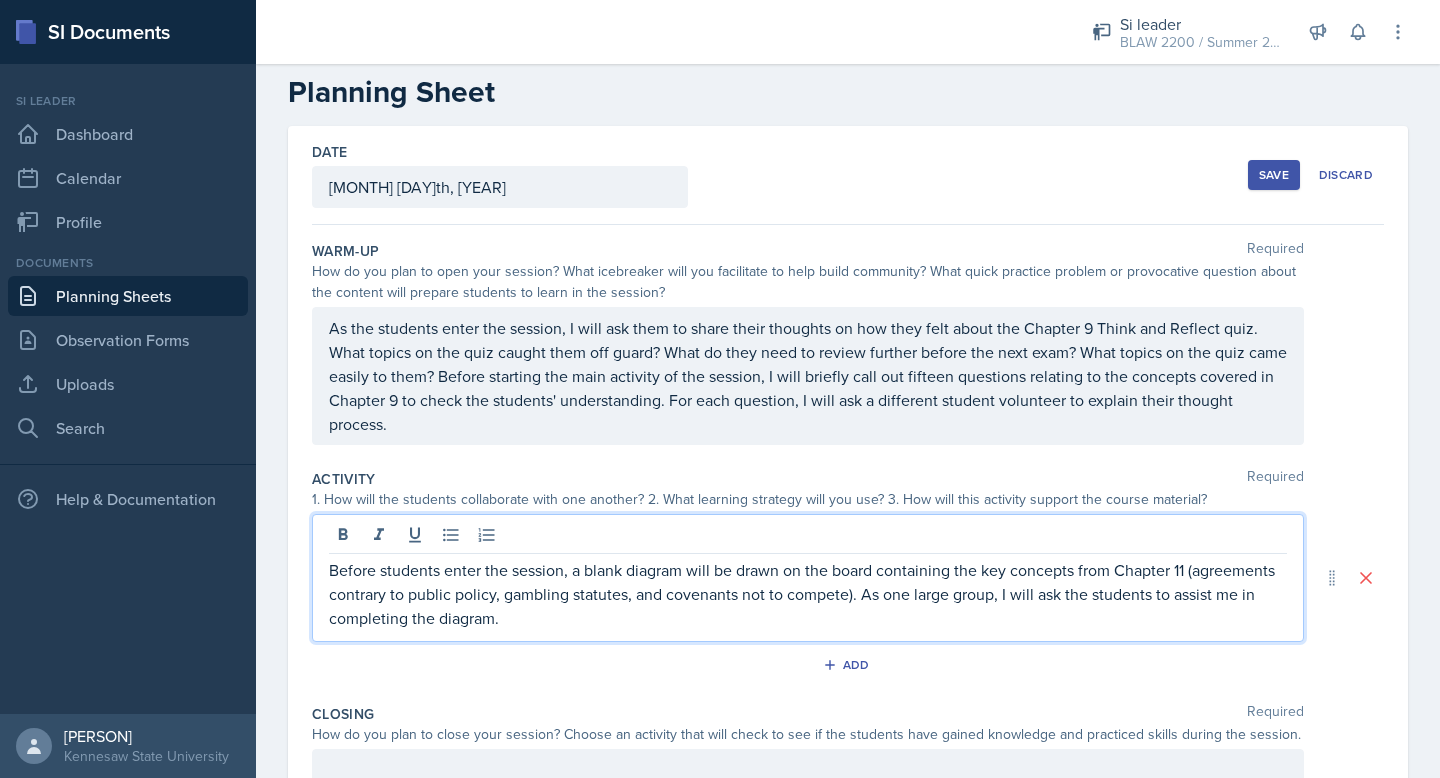 scroll, scrollTop: 0, scrollLeft: 0, axis: both 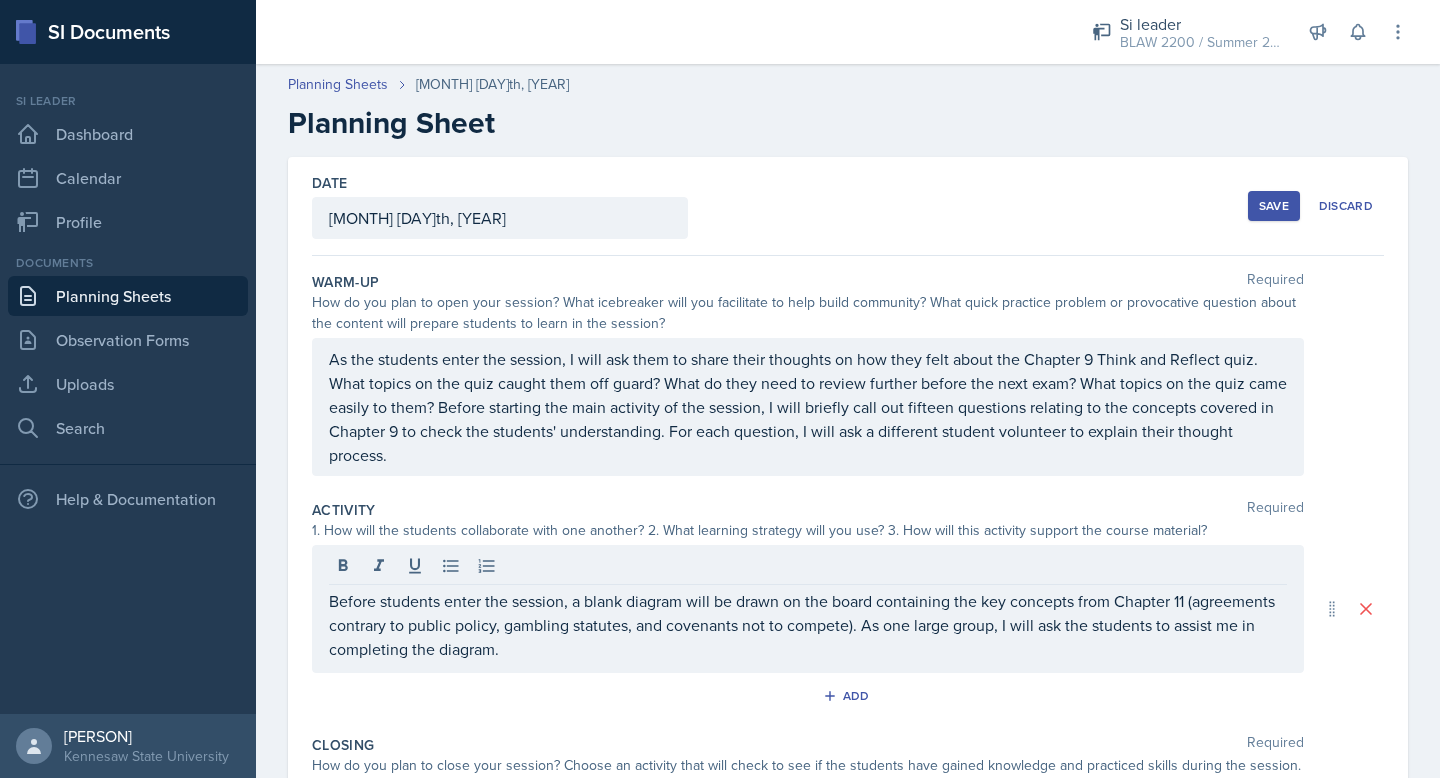 click on "Save" at bounding box center [1274, 206] 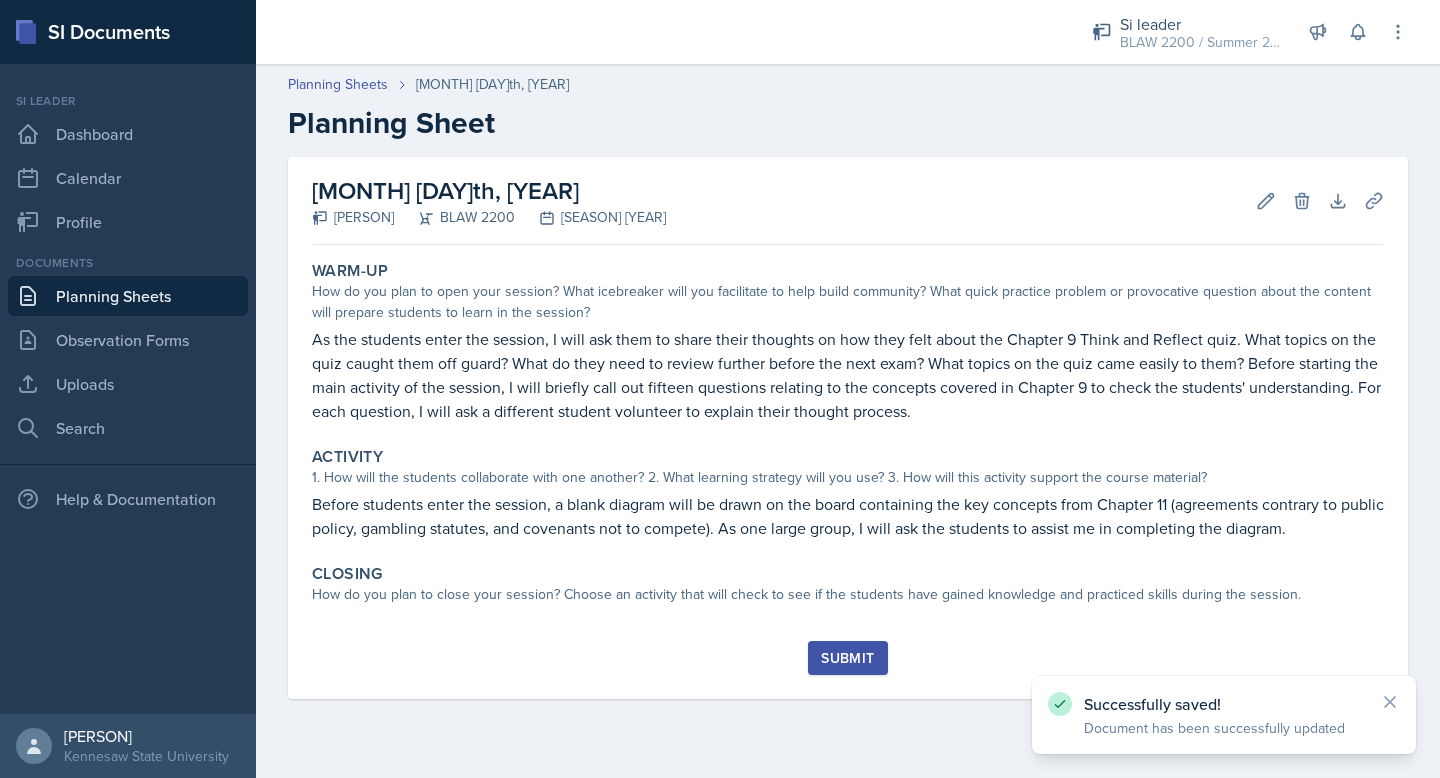click on "Planning Sheets" at bounding box center [128, 296] 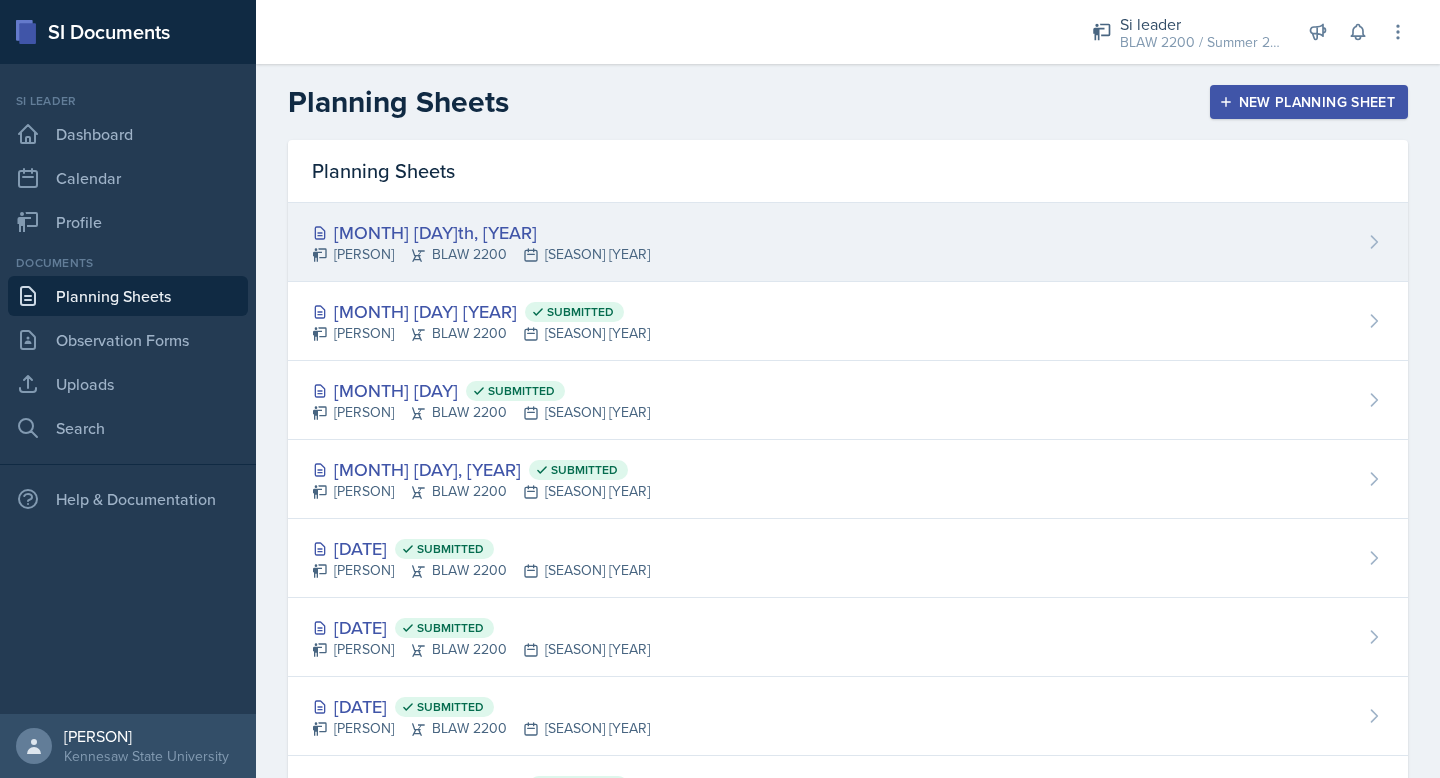 click on "[MONTH] [DAY]th, [YEAR]" at bounding box center (481, 232) 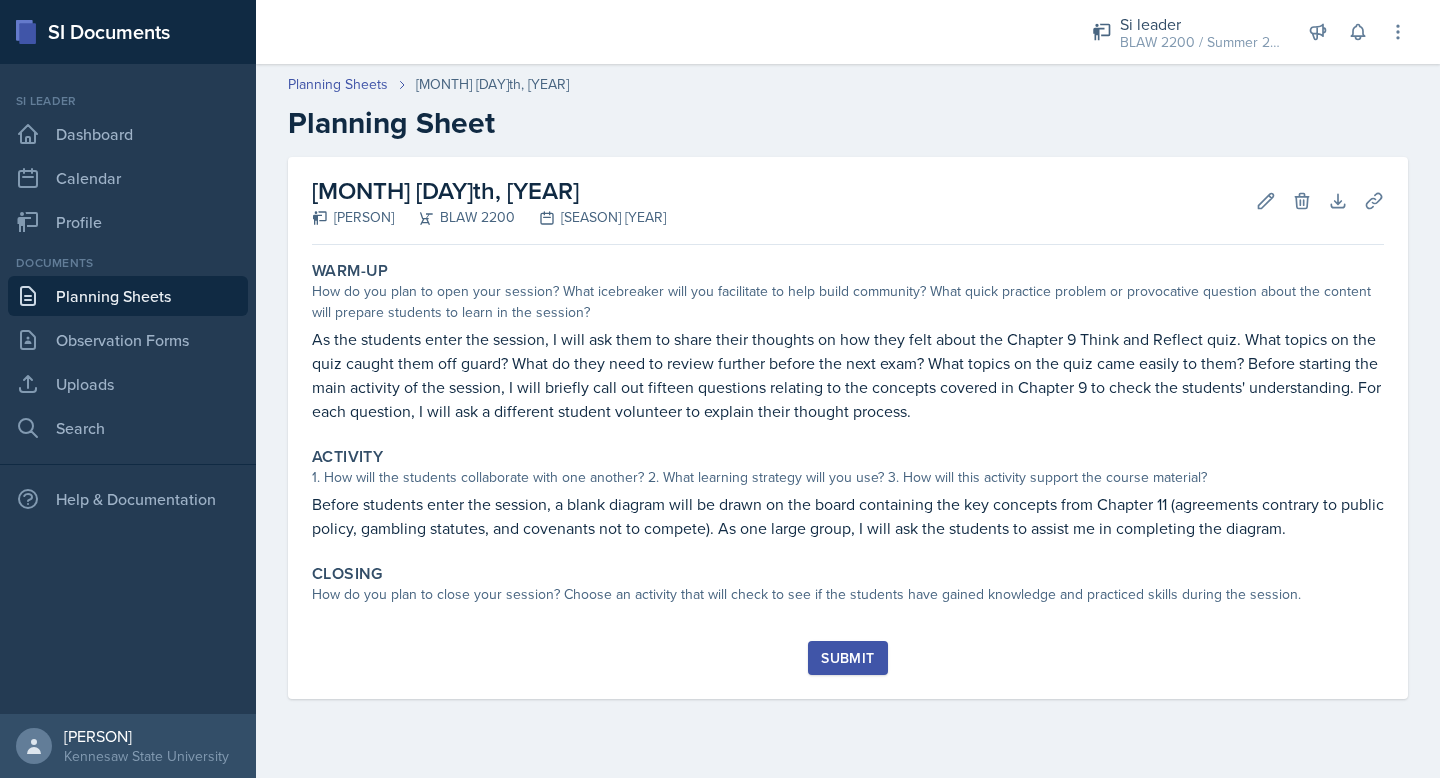 click on "Planning Sheets" at bounding box center (128, 296) 